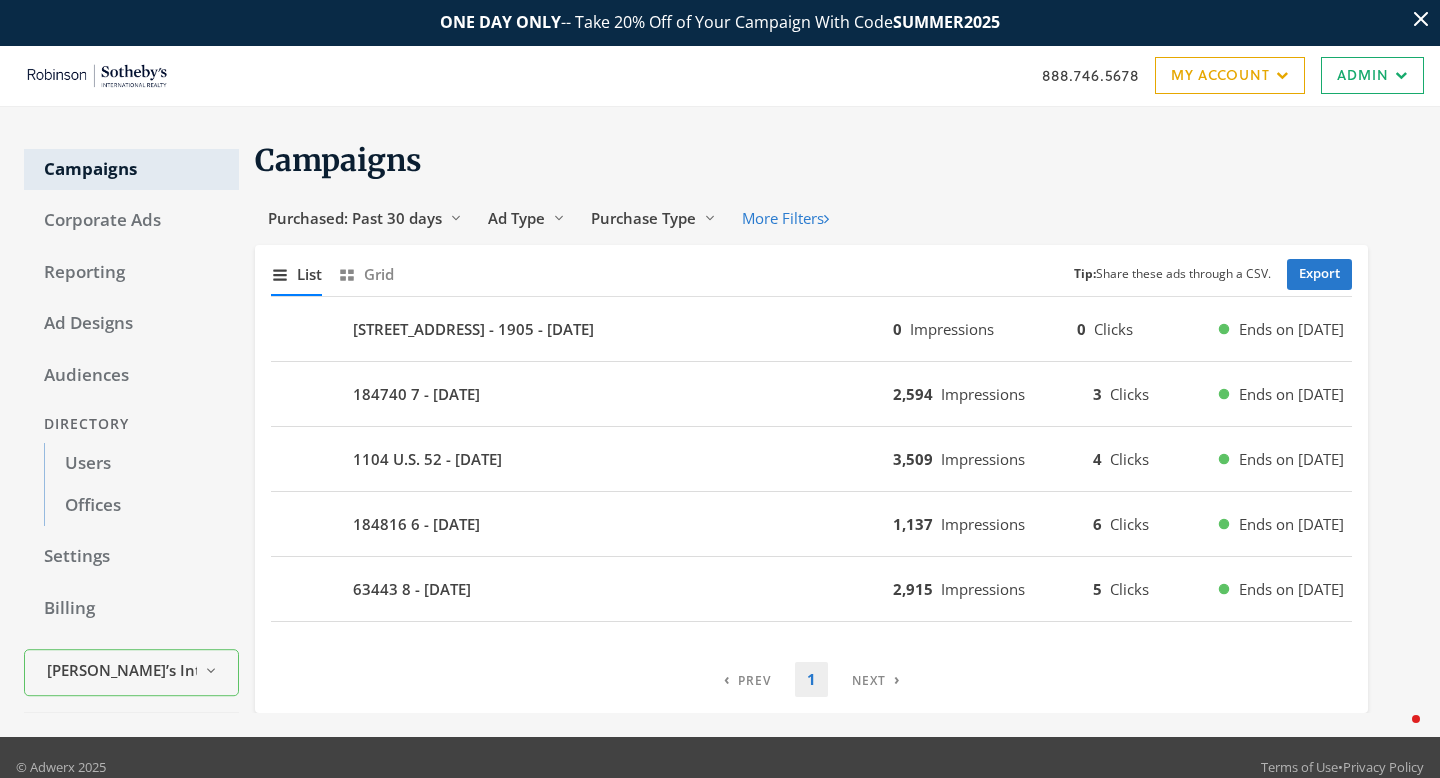 scroll, scrollTop: 0, scrollLeft: 0, axis: both 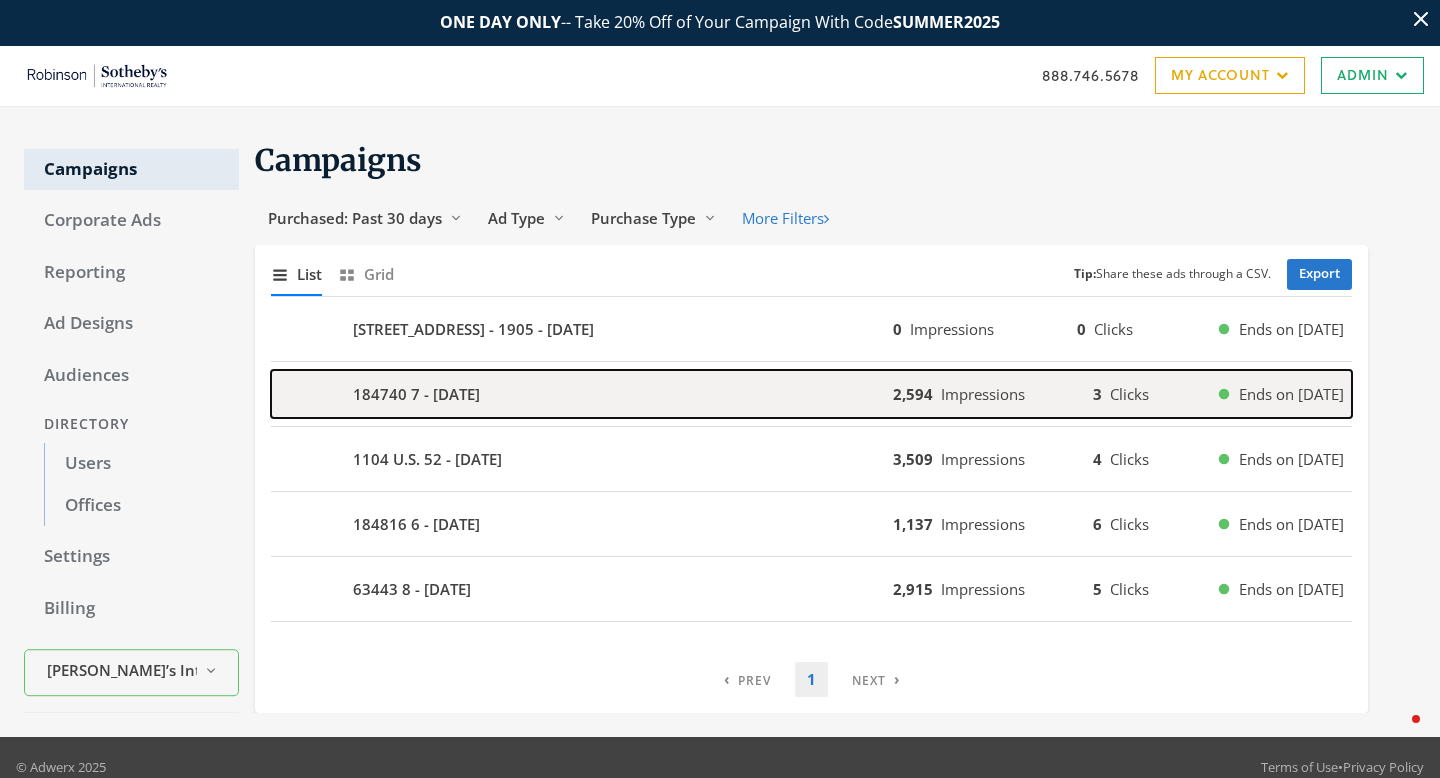 click on "184740 7 - 2025-07-23" at bounding box center [416, 394] 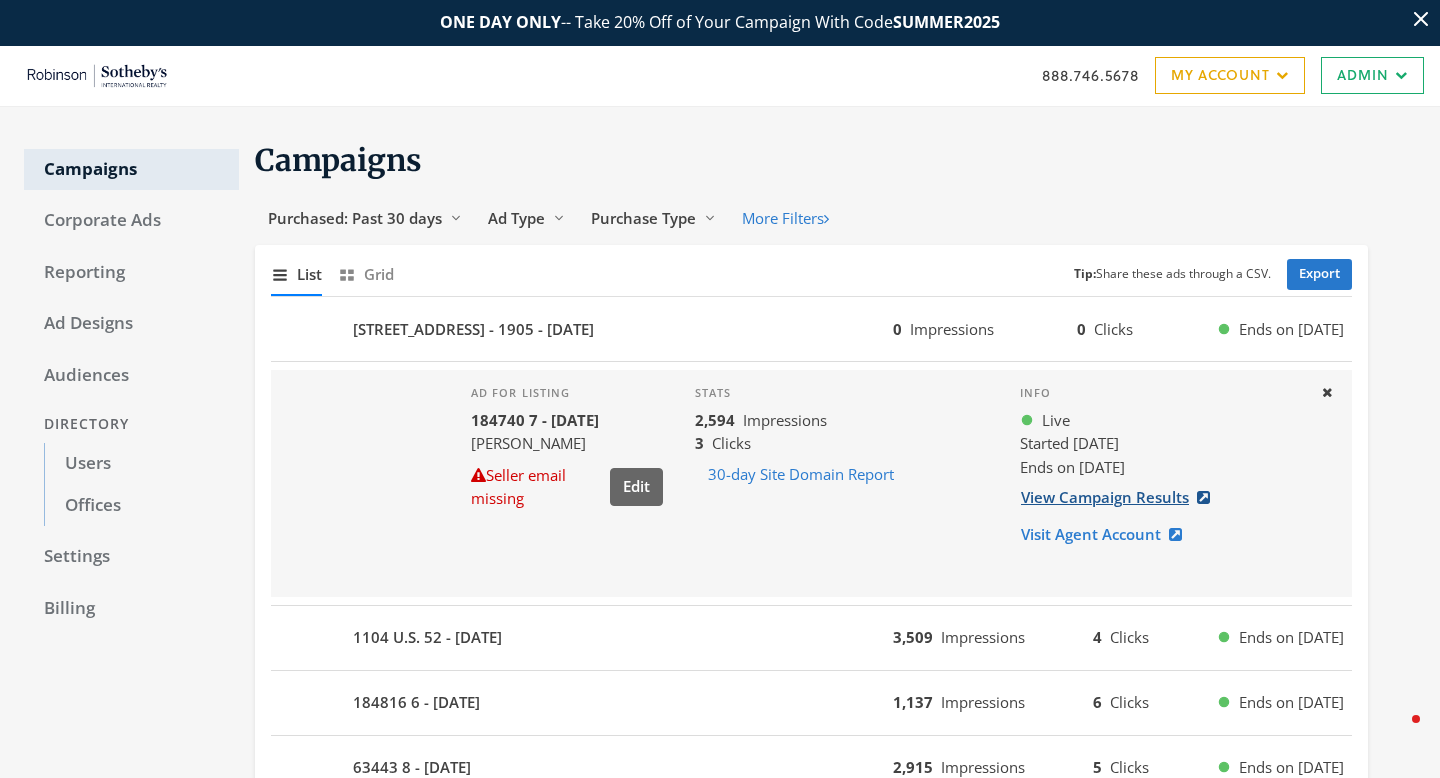 click on "View Campaign Results" at bounding box center [1121, 497] 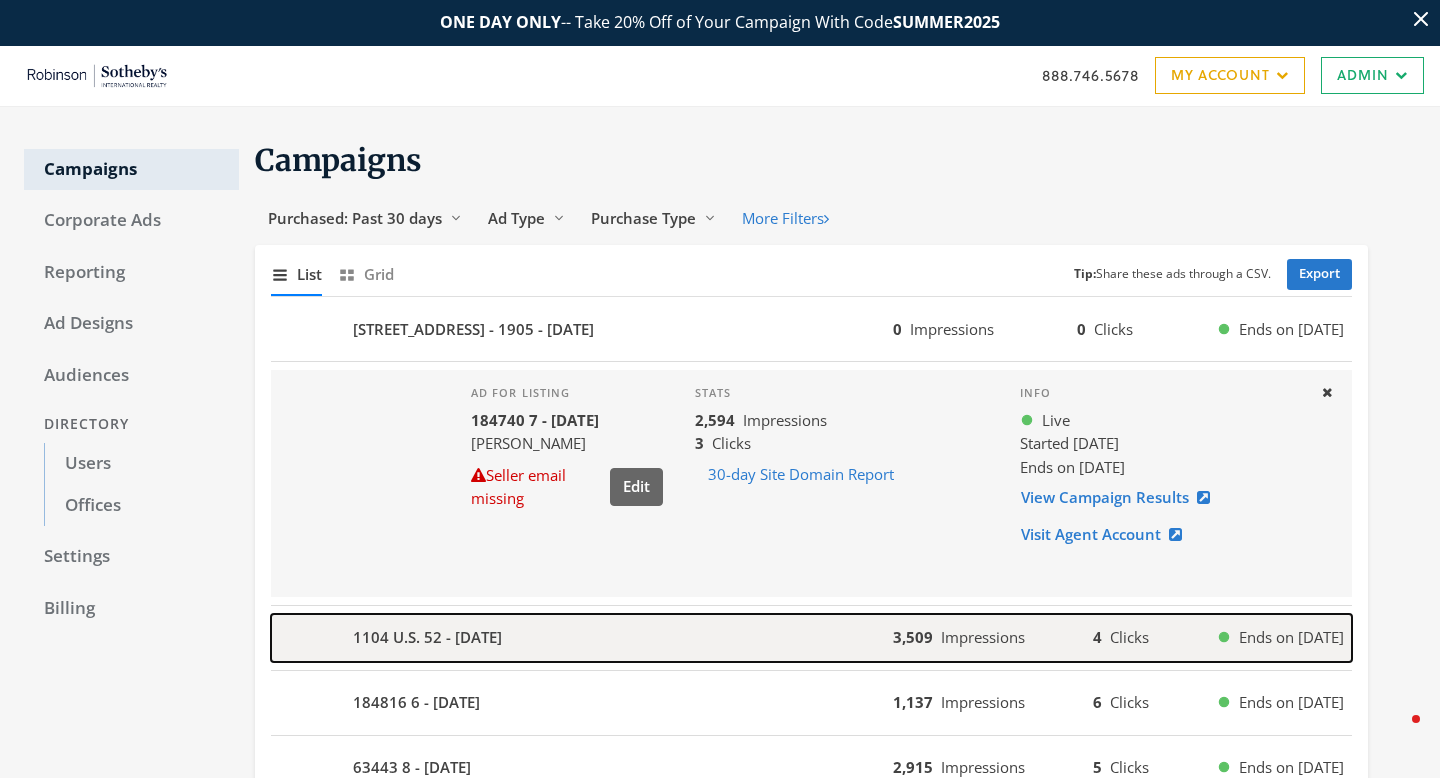 click on "1104 U.S. 52 - [DATE]" at bounding box center (427, 637) 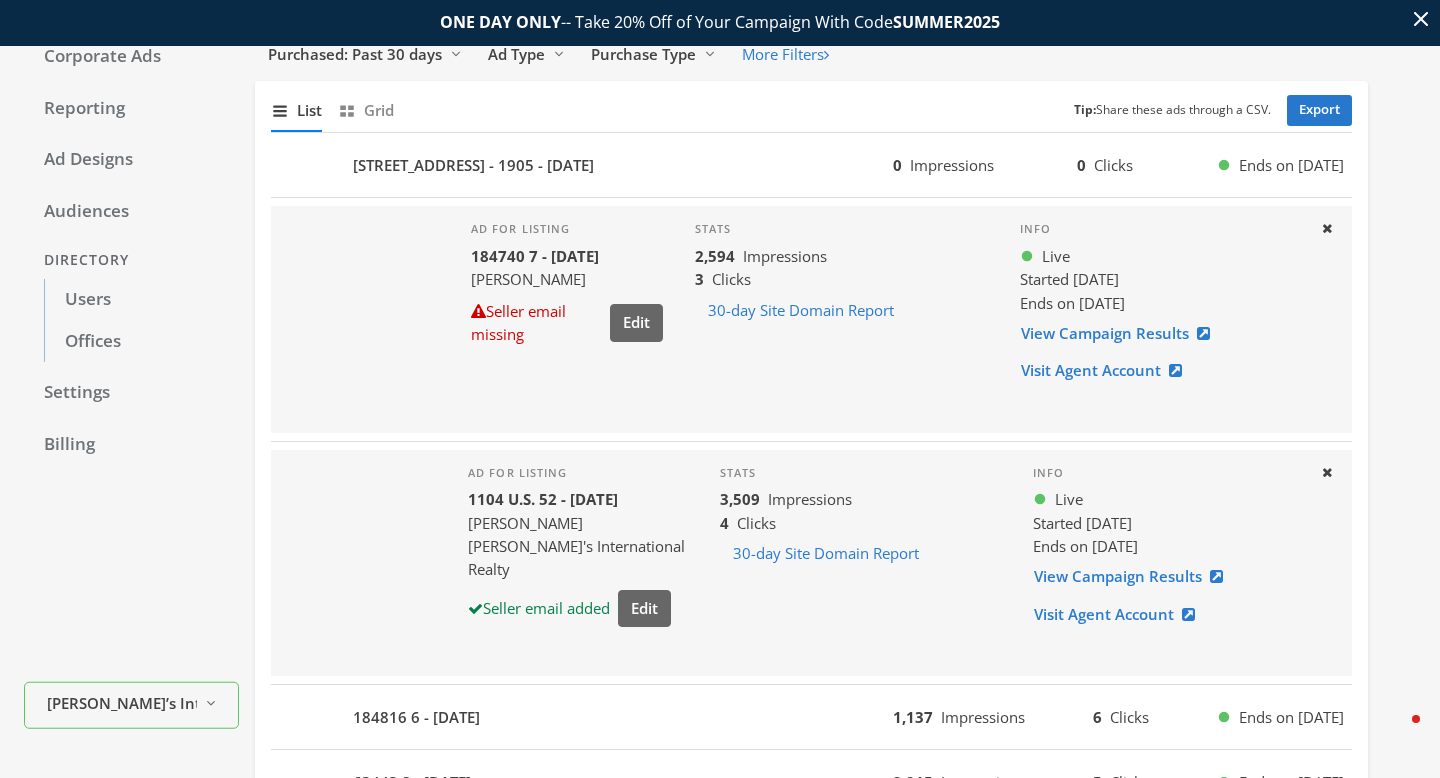 scroll, scrollTop: 184, scrollLeft: 0, axis: vertical 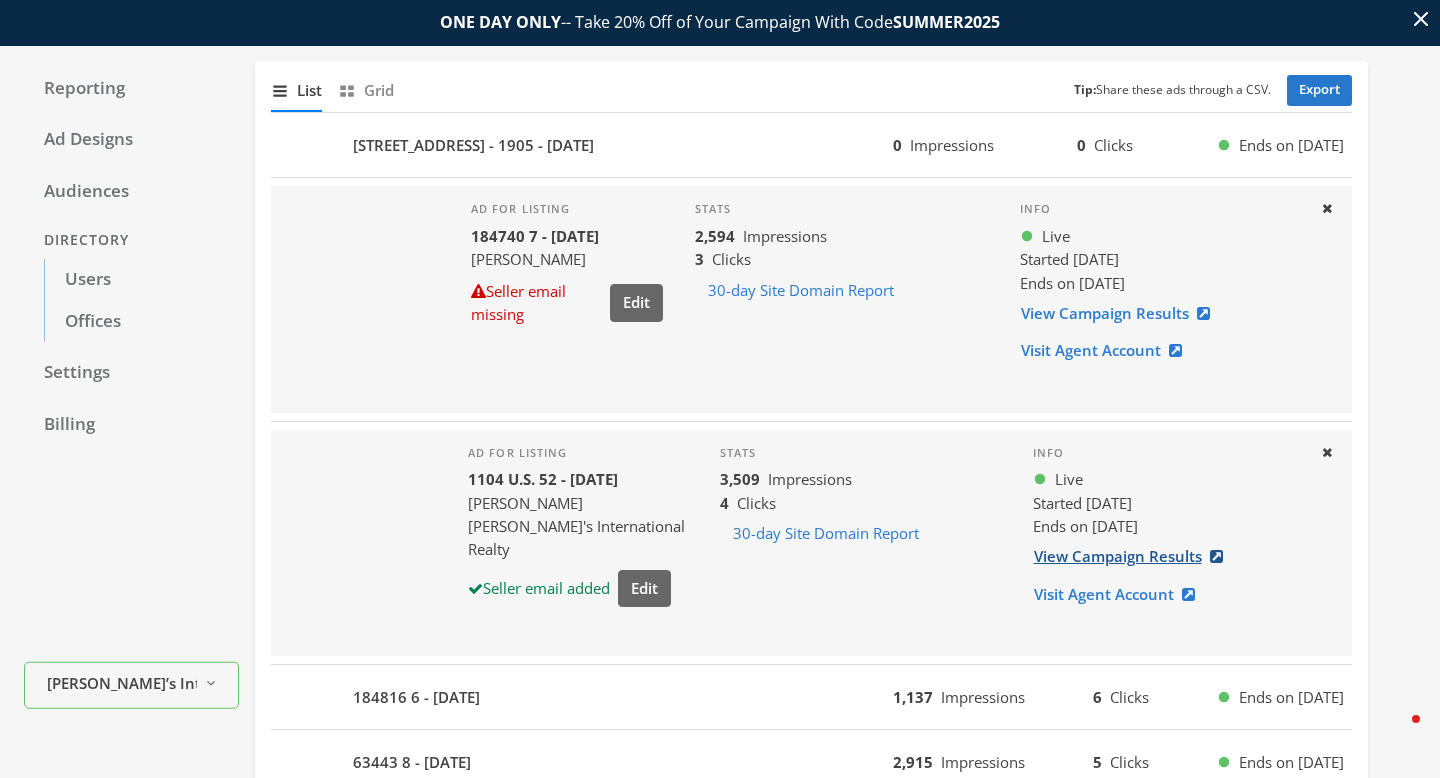 click on "View Campaign Results" at bounding box center [1134, 556] 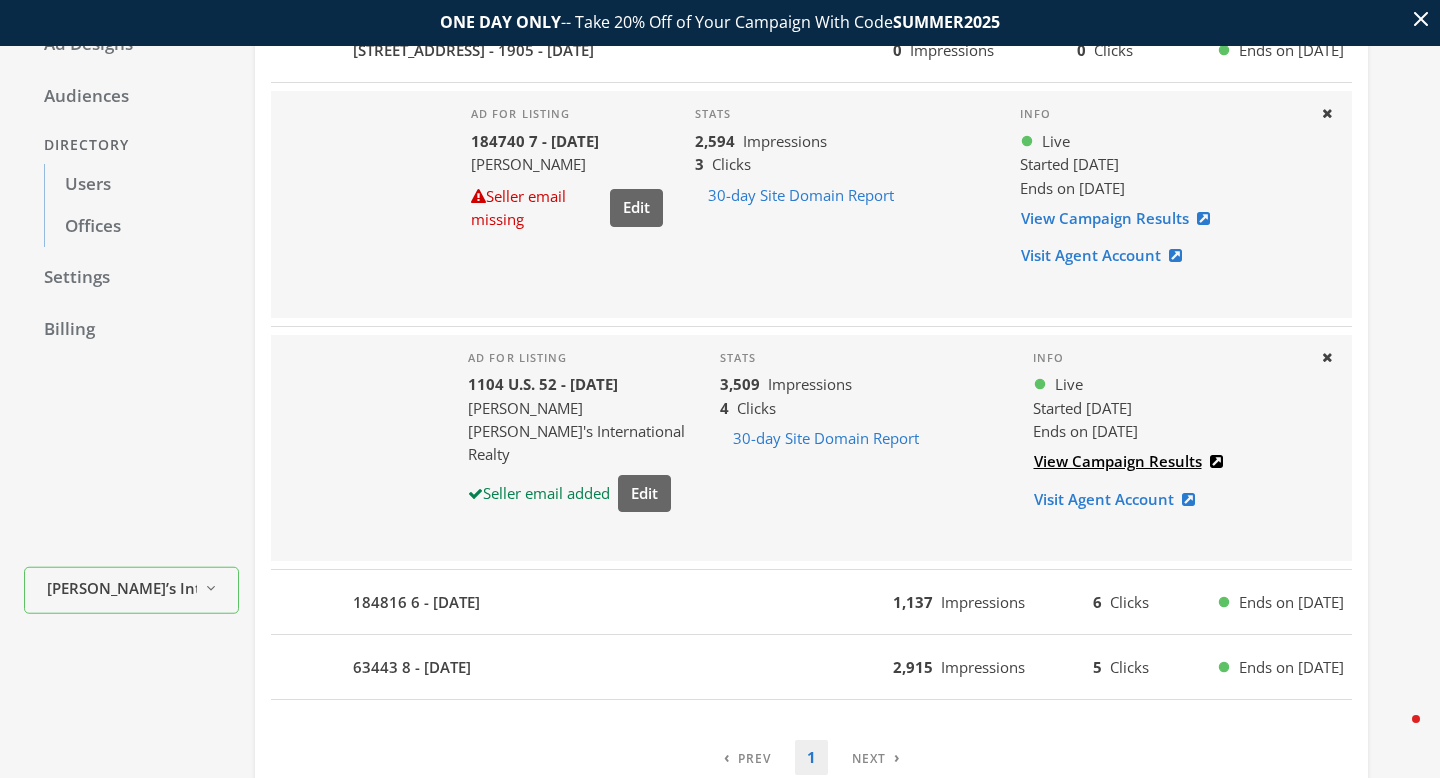 scroll, scrollTop: 376, scrollLeft: 0, axis: vertical 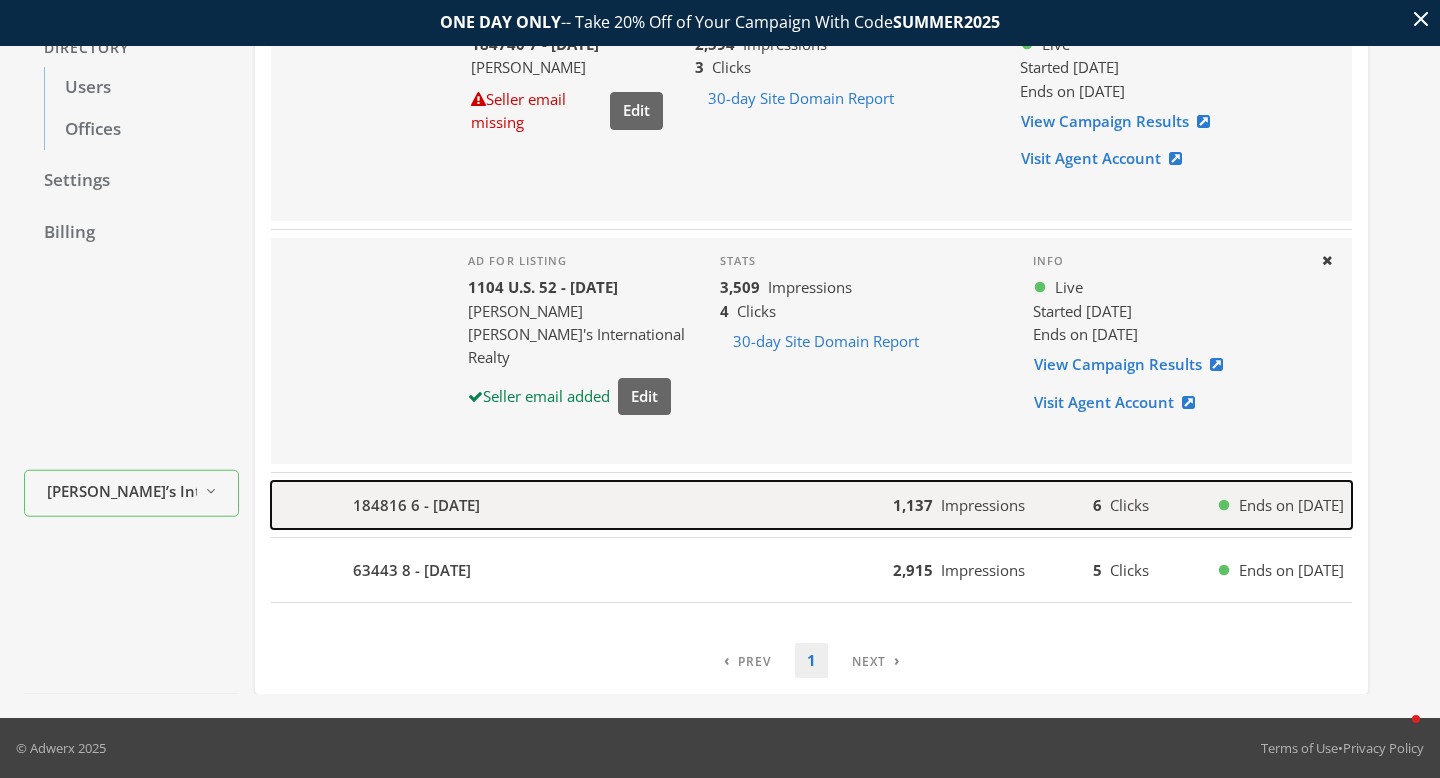 click on "184816 6 - 2025-07-23" at bounding box center [582, 505] 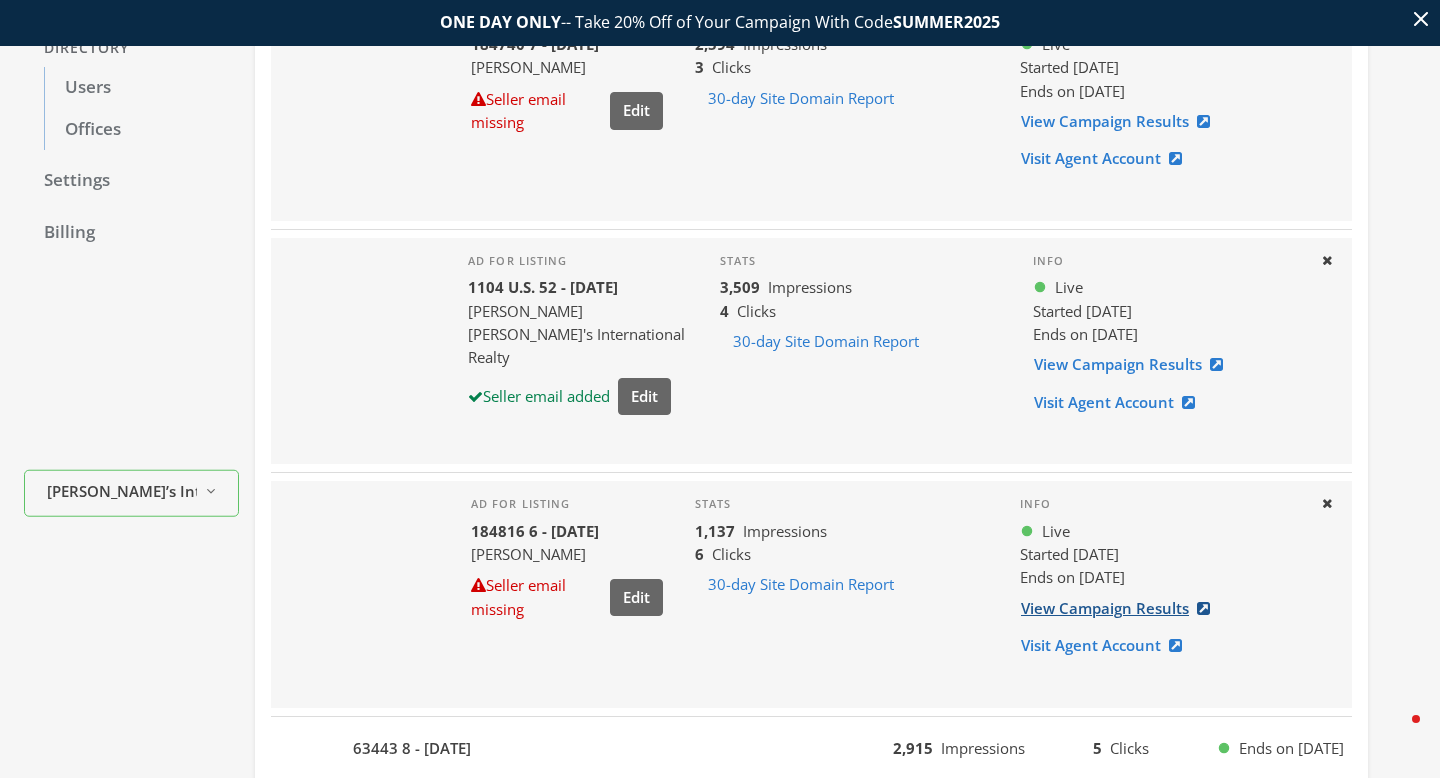 click on "View Campaign Results" at bounding box center [1121, 608] 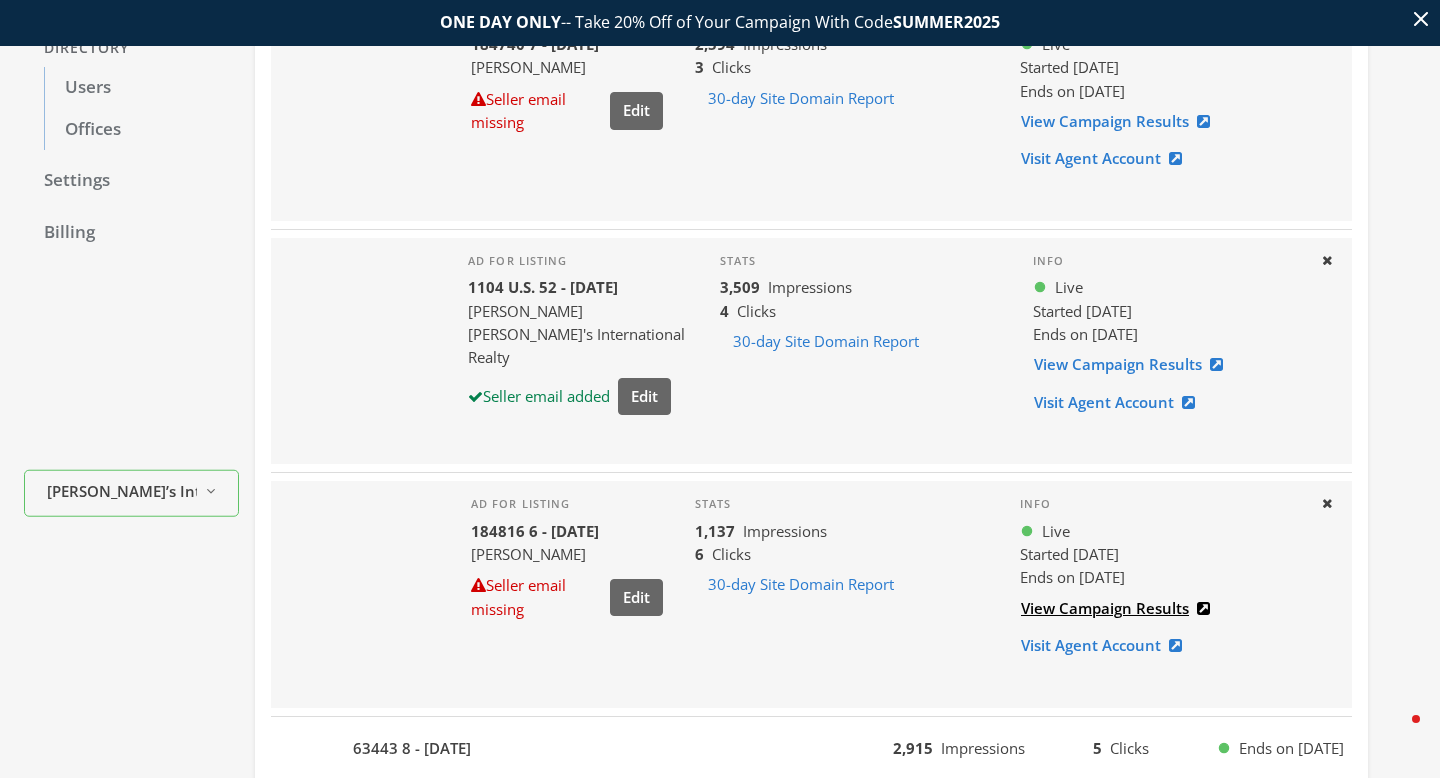 scroll, scrollTop: 554, scrollLeft: 0, axis: vertical 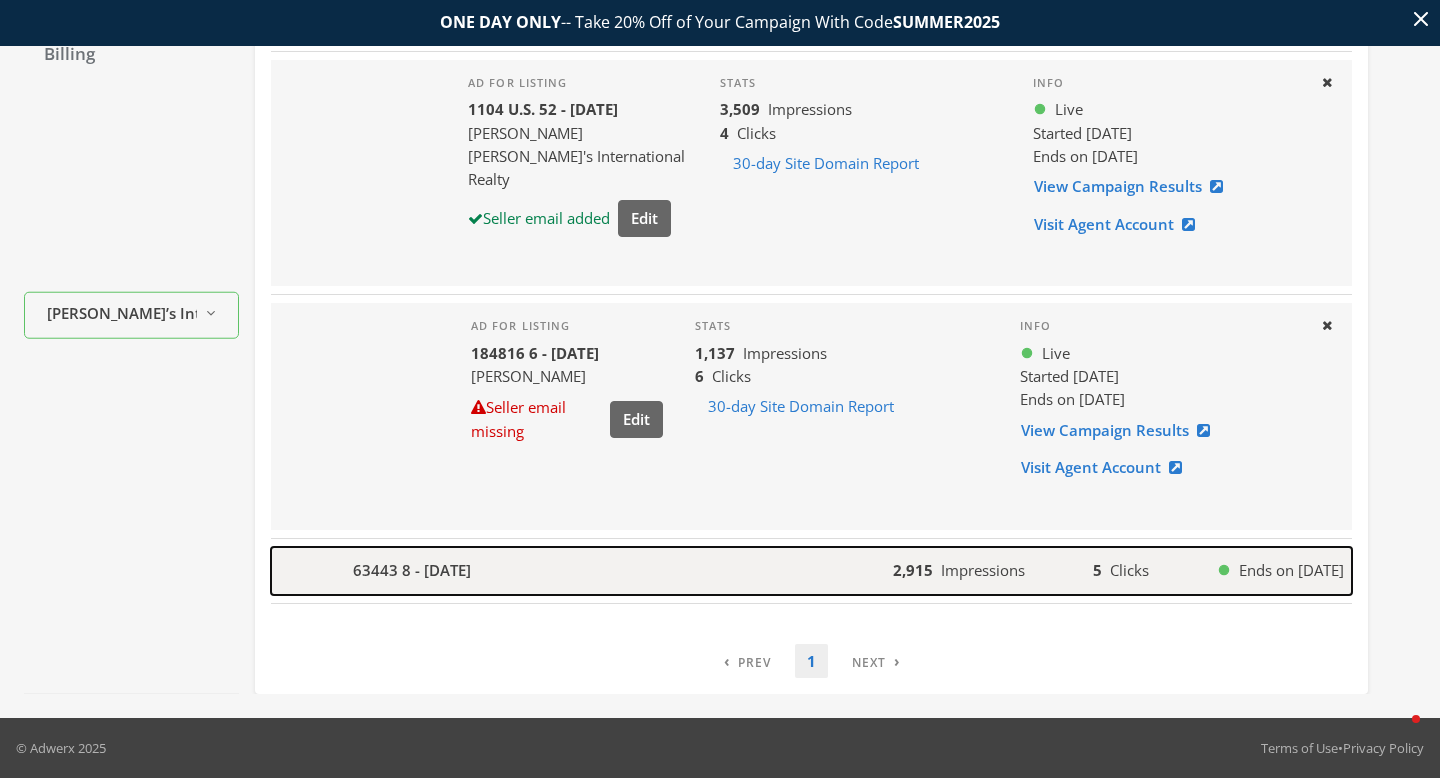 click on "63443 8 - 2025-07-23" at bounding box center (582, 571) 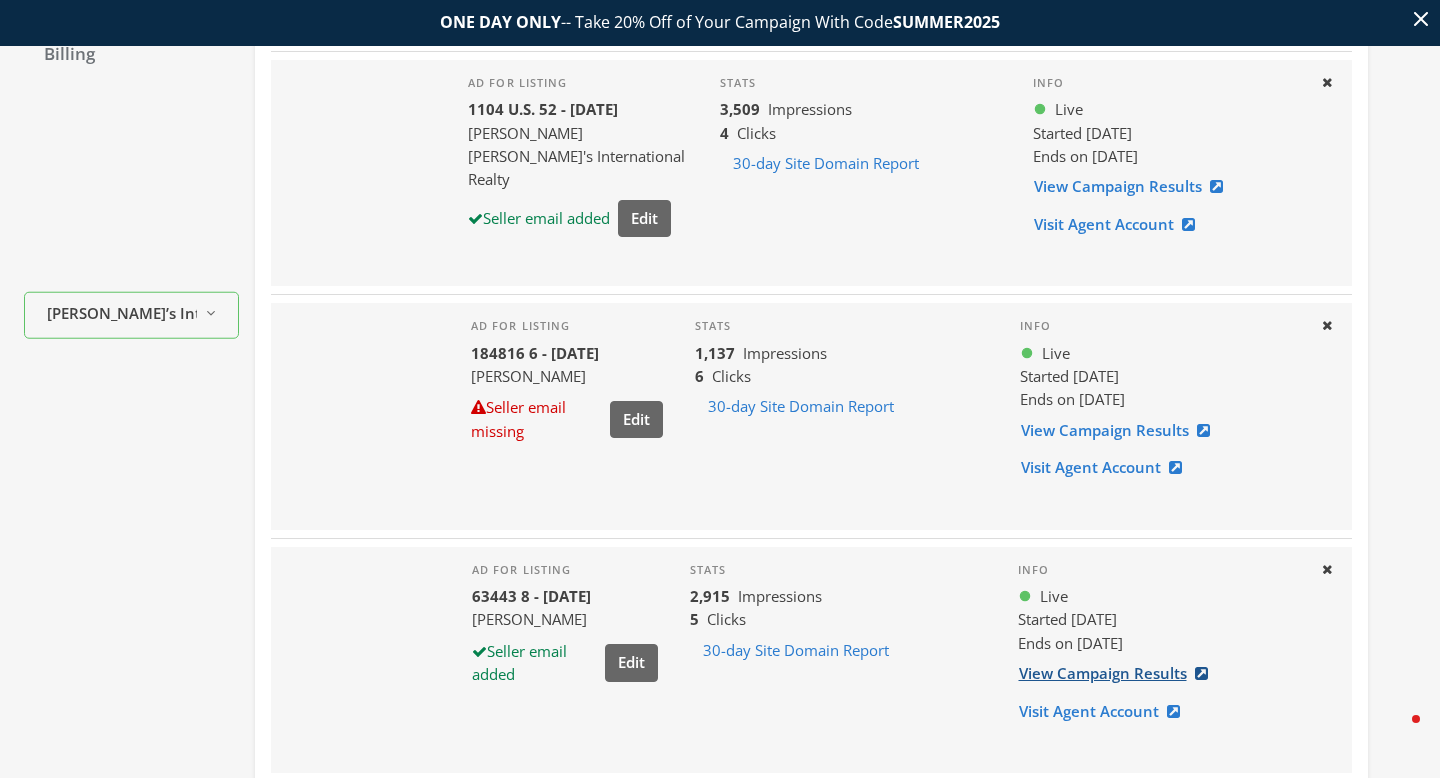 click on "View Campaign Results" at bounding box center [1119, 673] 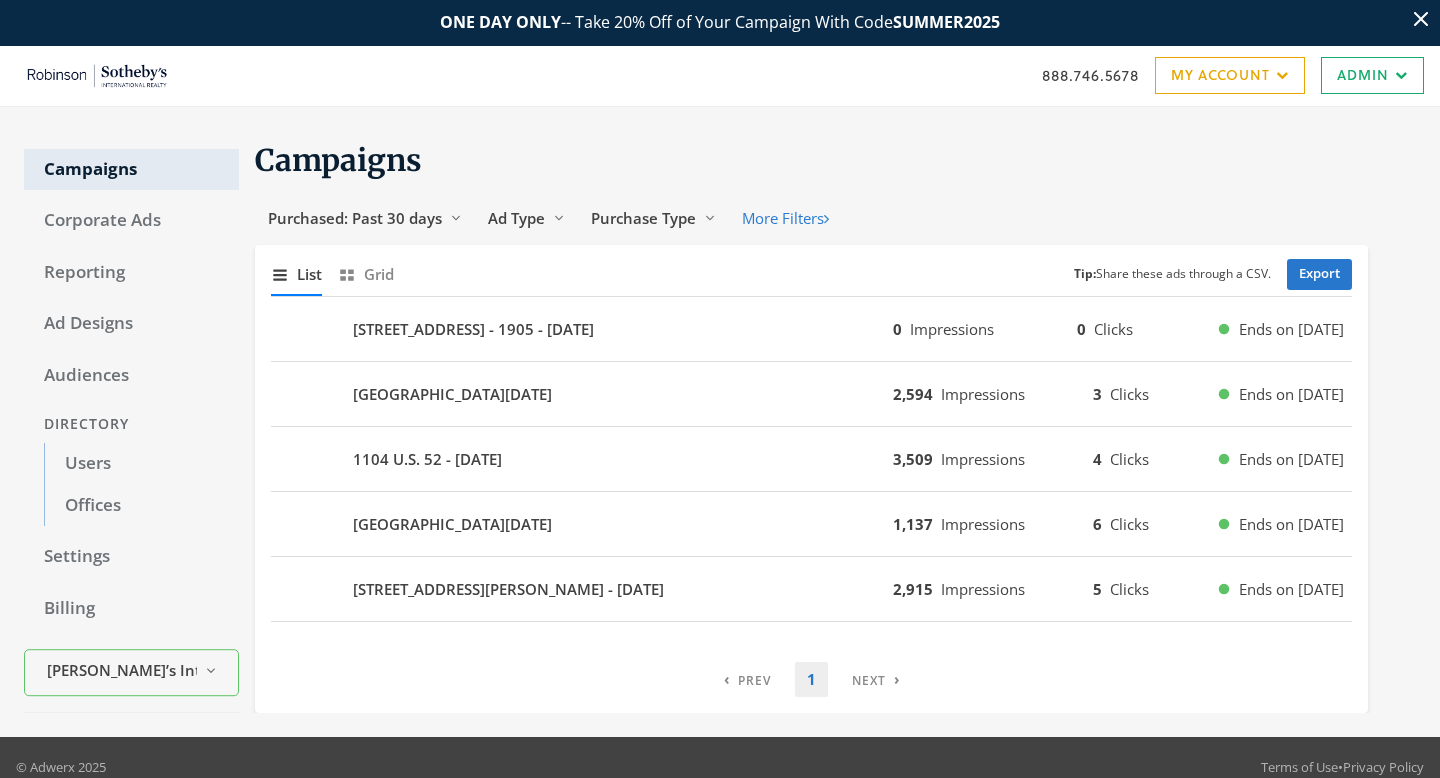 scroll, scrollTop: 19, scrollLeft: 0, axis: vertical 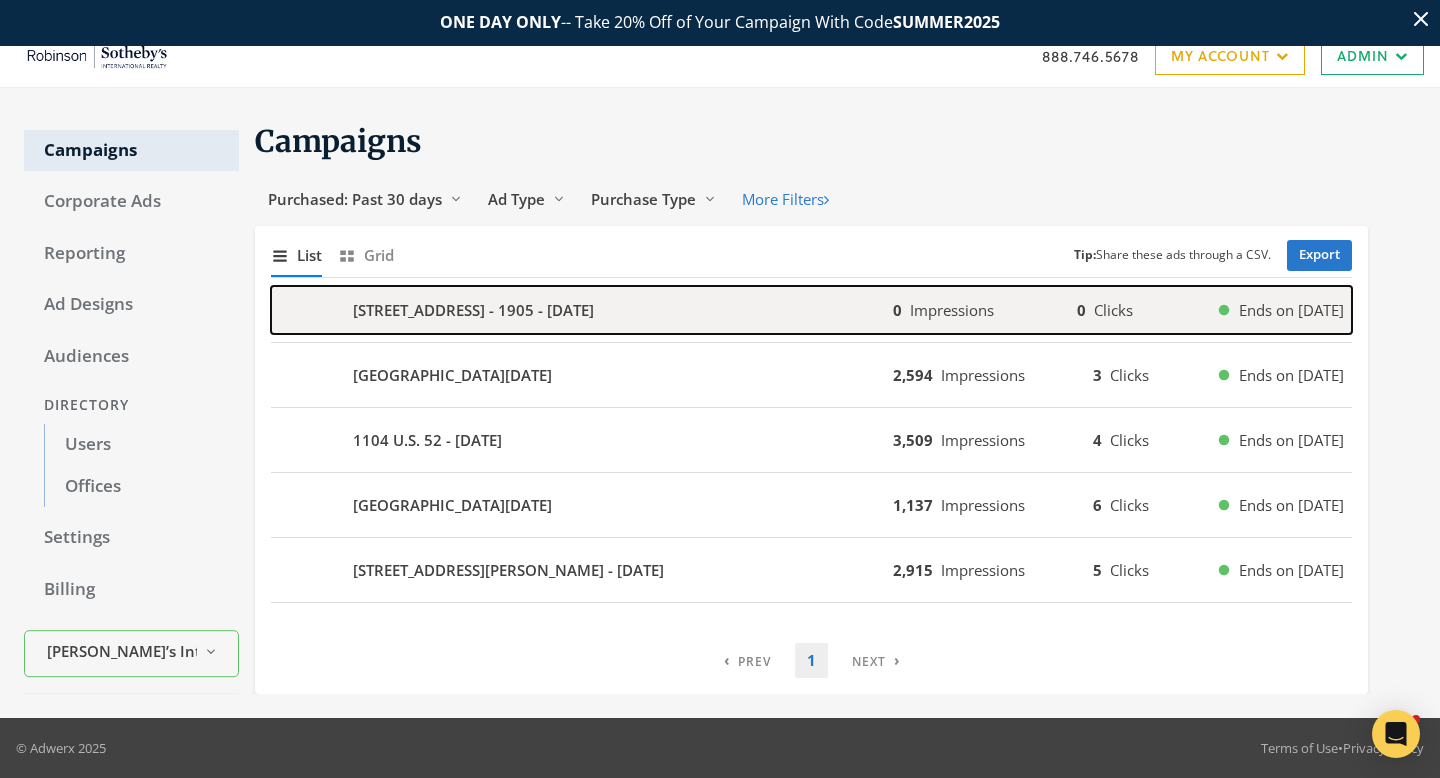 click on "[STREET_ADDRESS] - 1905 - [DATE]" at bounding box center (582, 310) 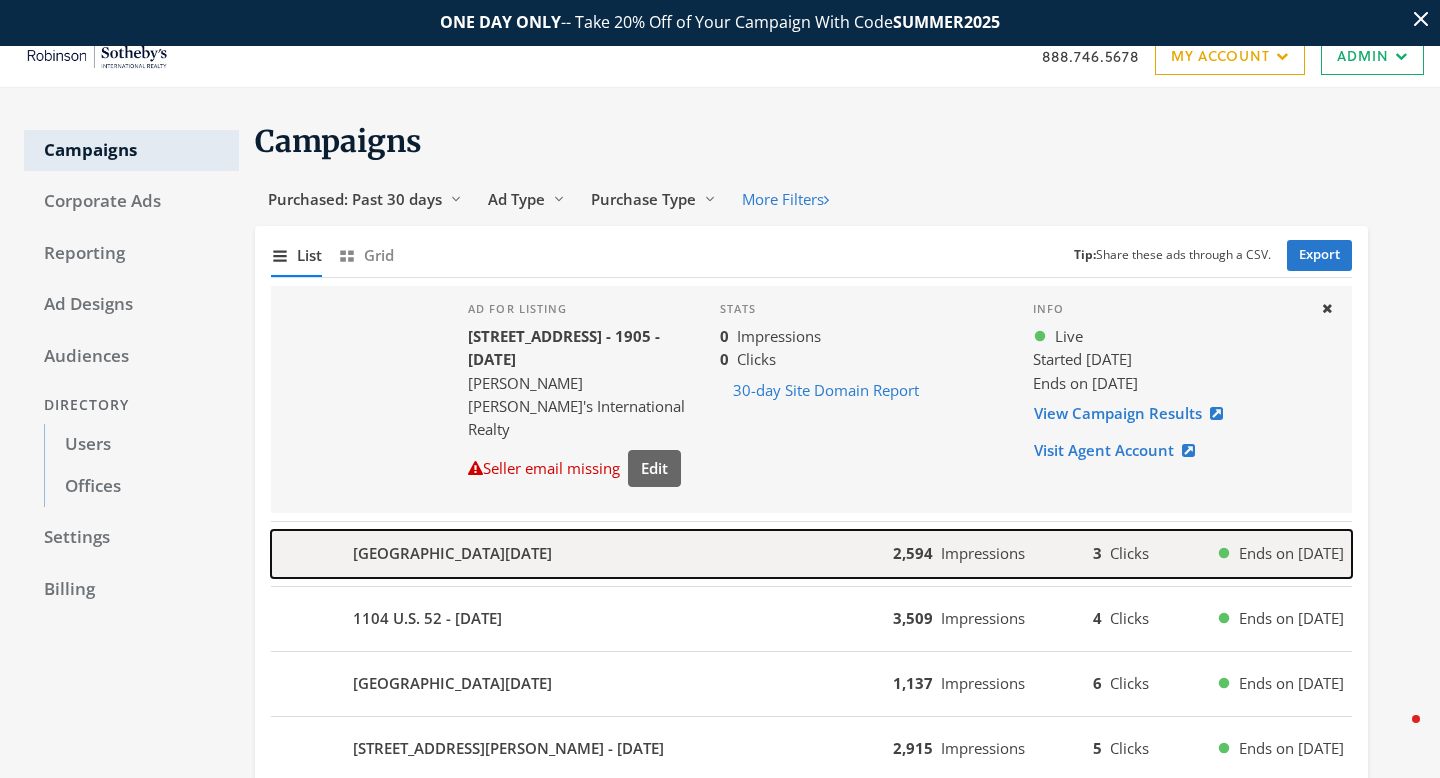 click on "[GEOGRAPHIC_DATA][DATE]" at bounding box center [582, 554] 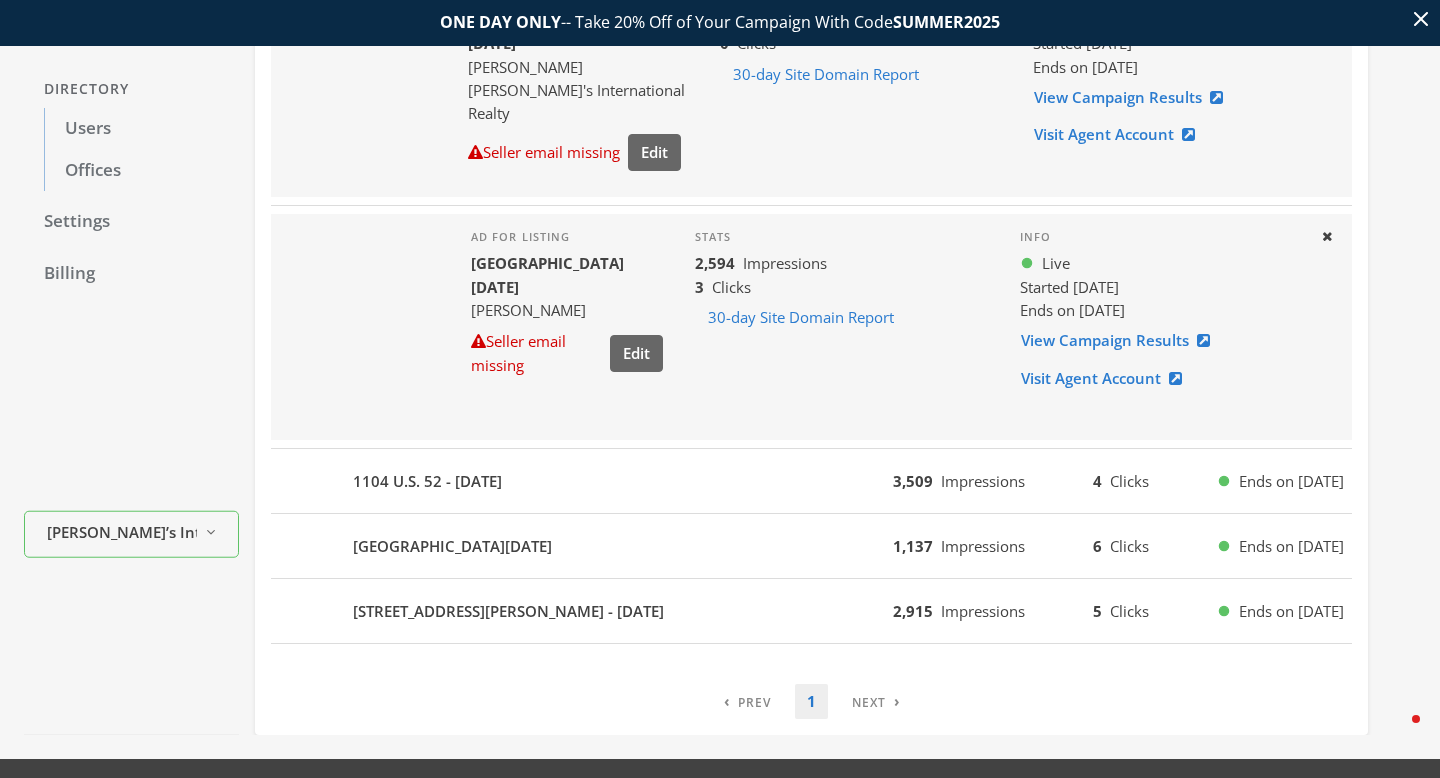 scroll, scrollTop: 337, scrollLeft: 0, axis: vertical 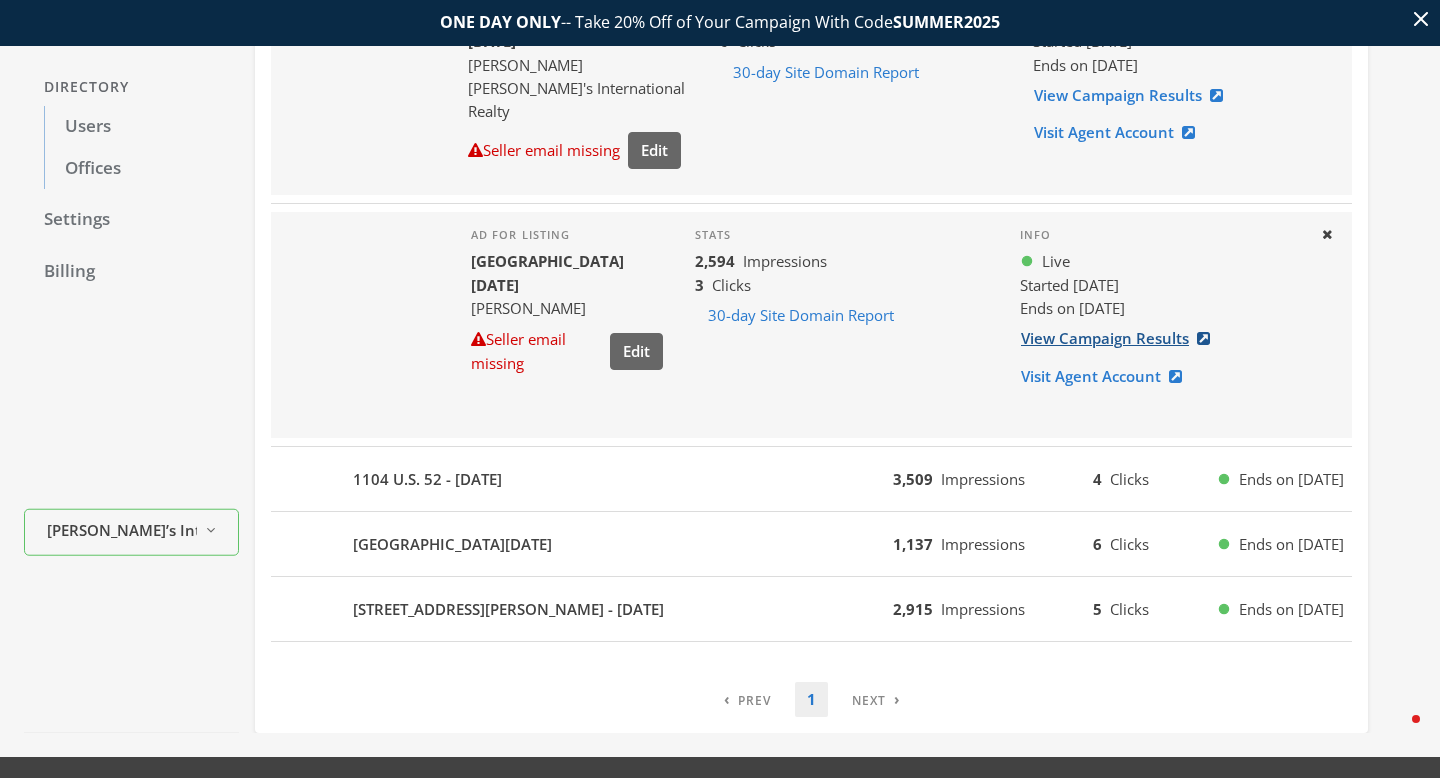 click on "View Campaign Results" at bounding box center [1121, 338] 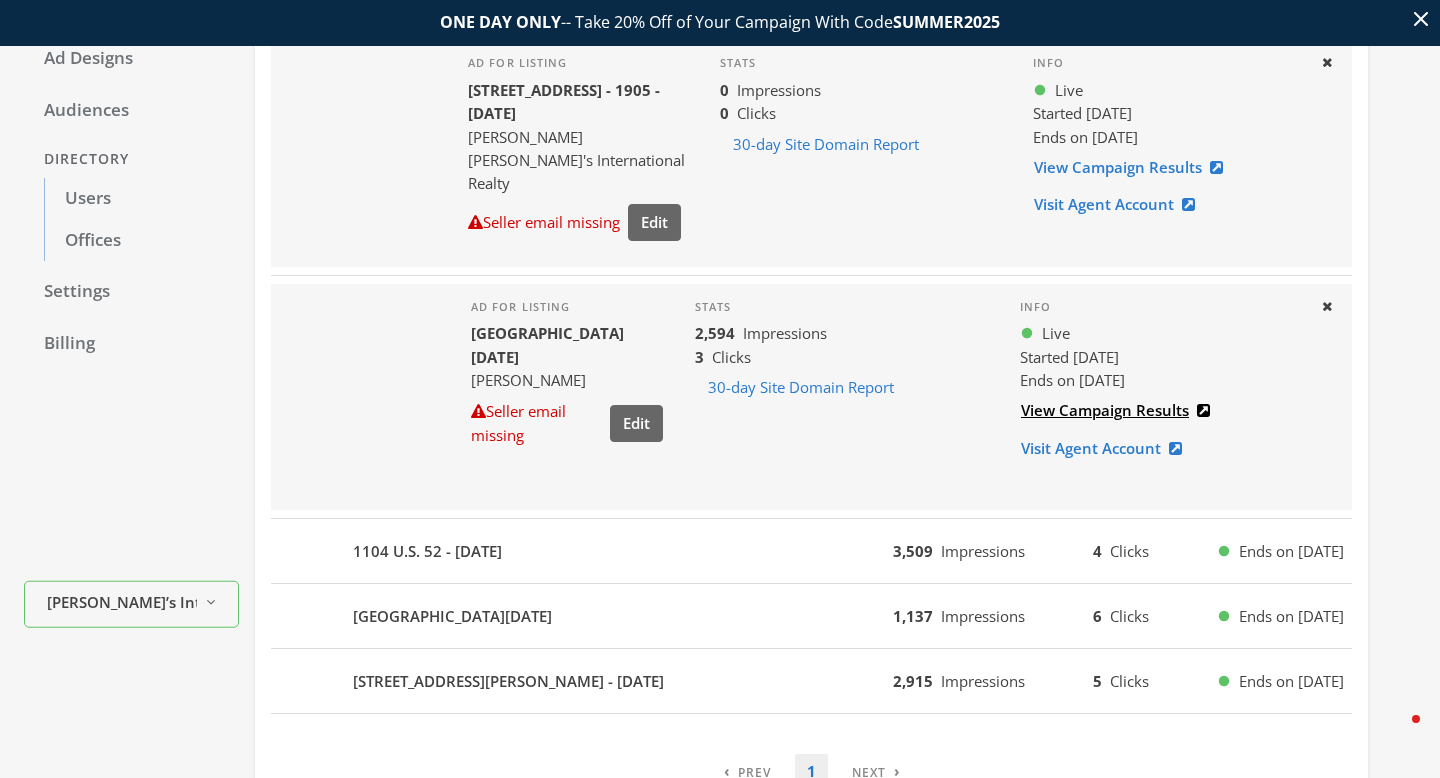scroll, scrollTop: 116, scrollLeft: 0, axis: vertical 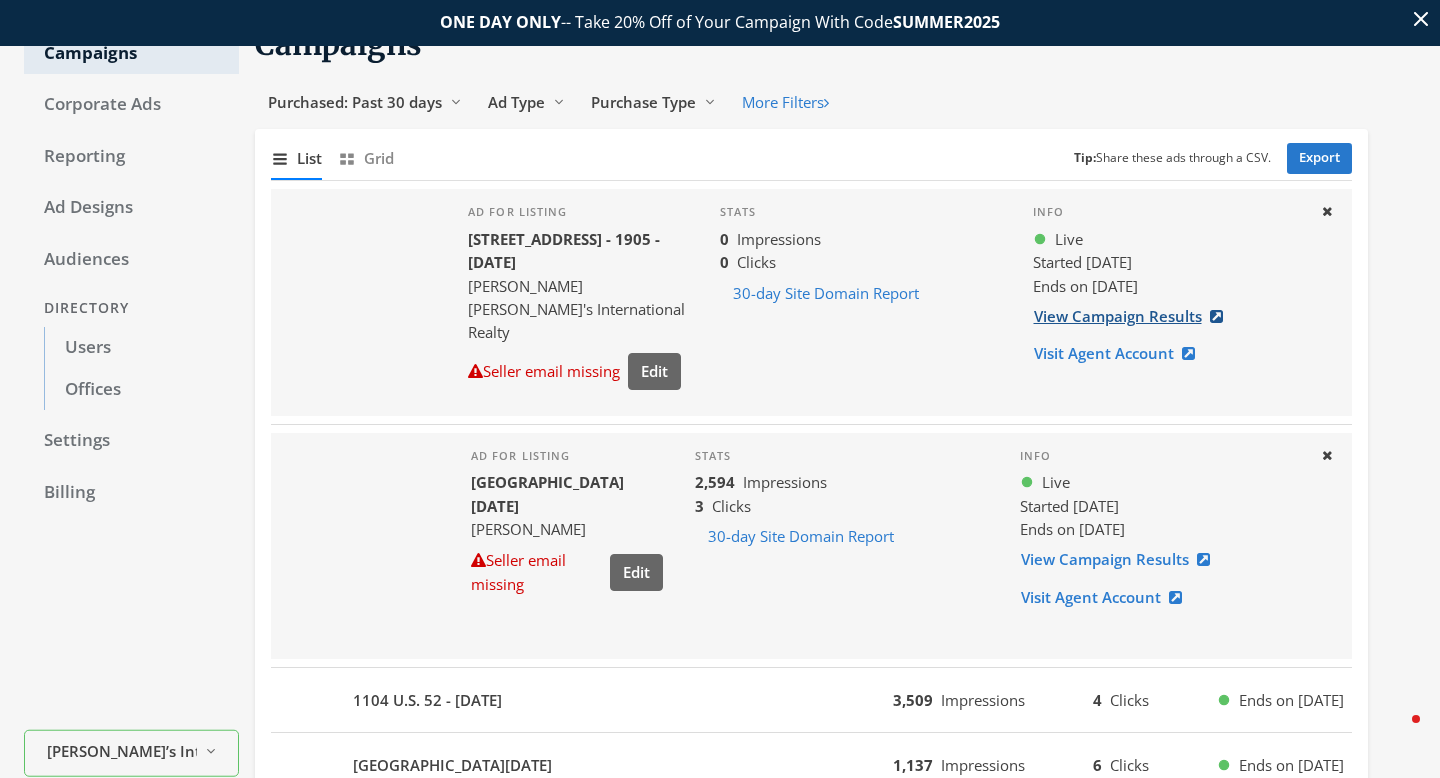 click on "View Campaign Results" at bounding box center [1134, 316] 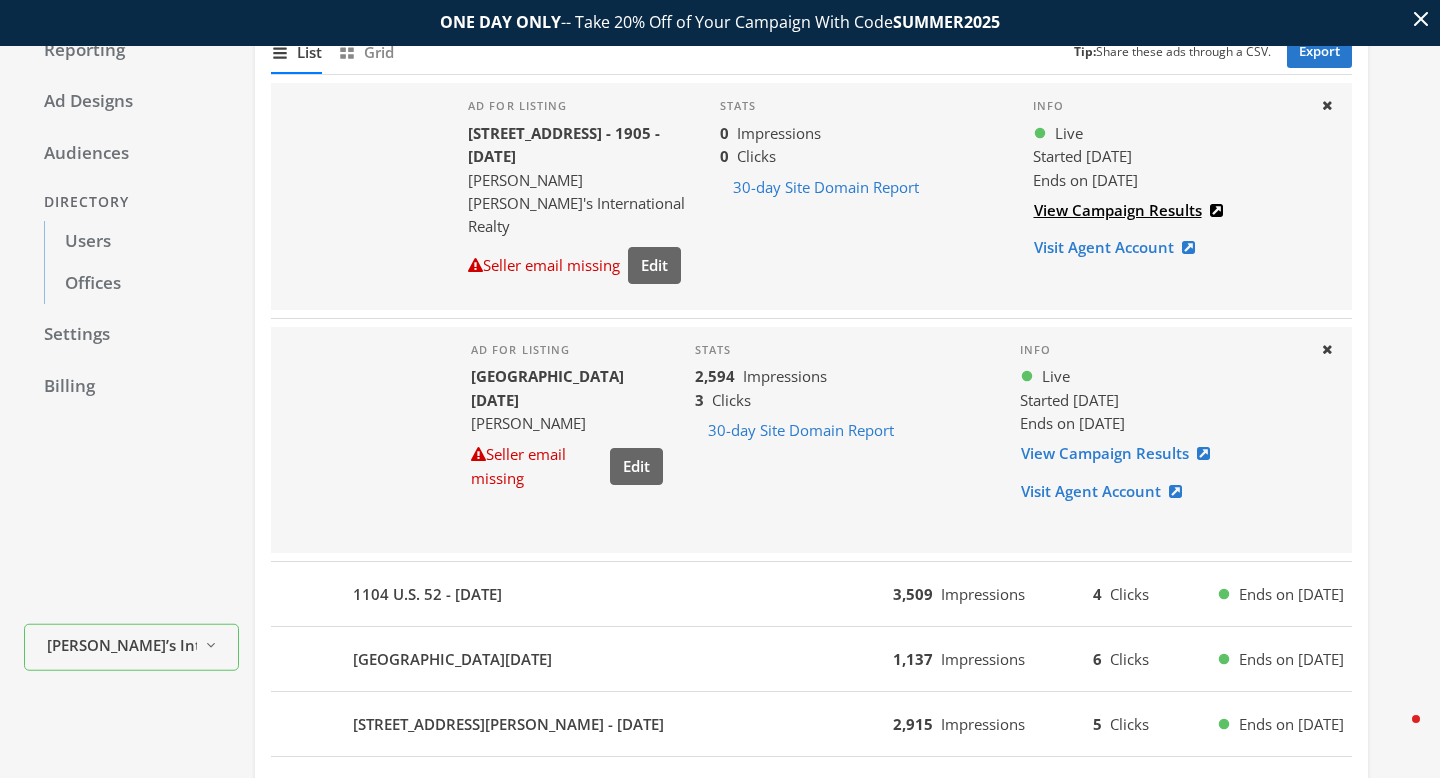 scroll, scrollTop: 376, scrollLeft: 0, axis: vertical 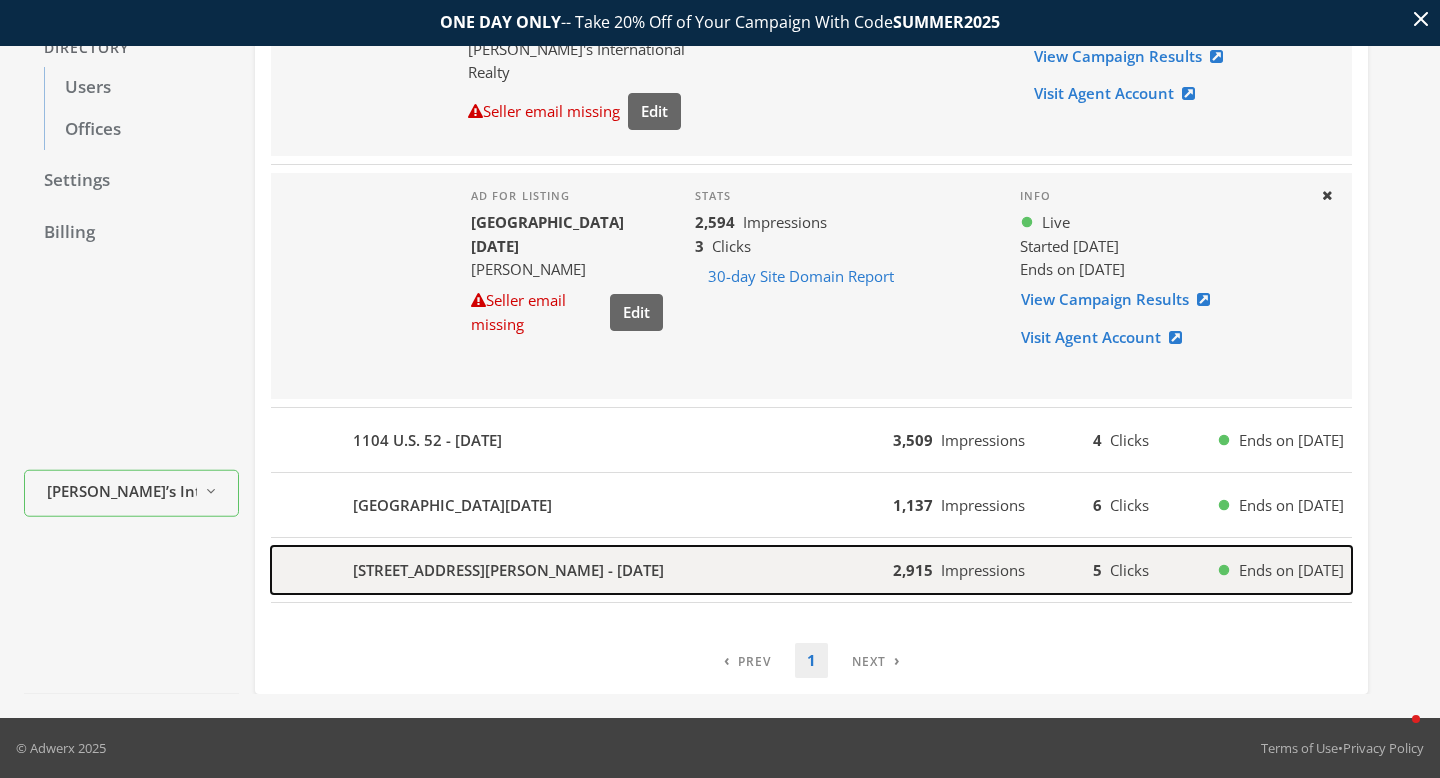 click on "2,915 Impressions" at bounding box center (959, 570) 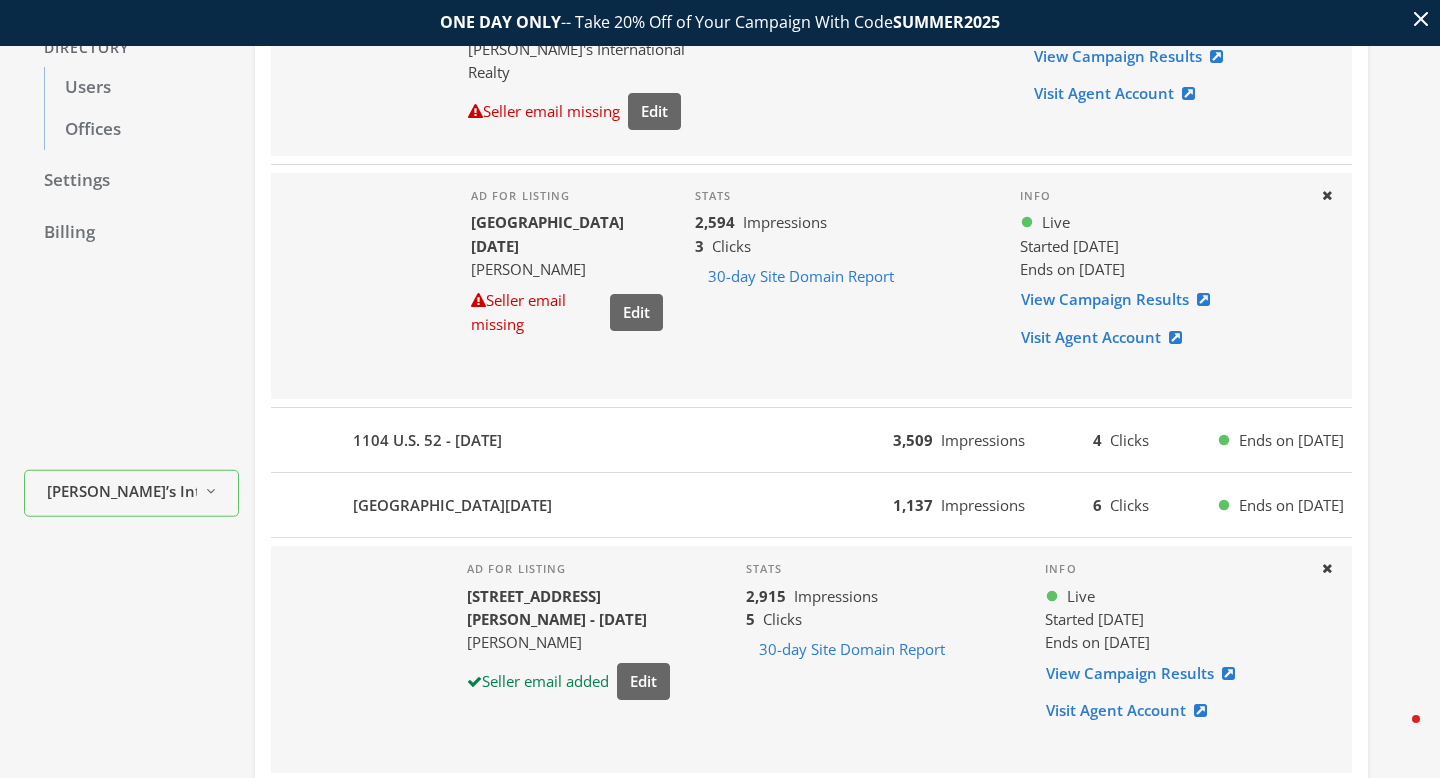scroll, scrollTop: 408, scrollLeft: 0, axis: vertical 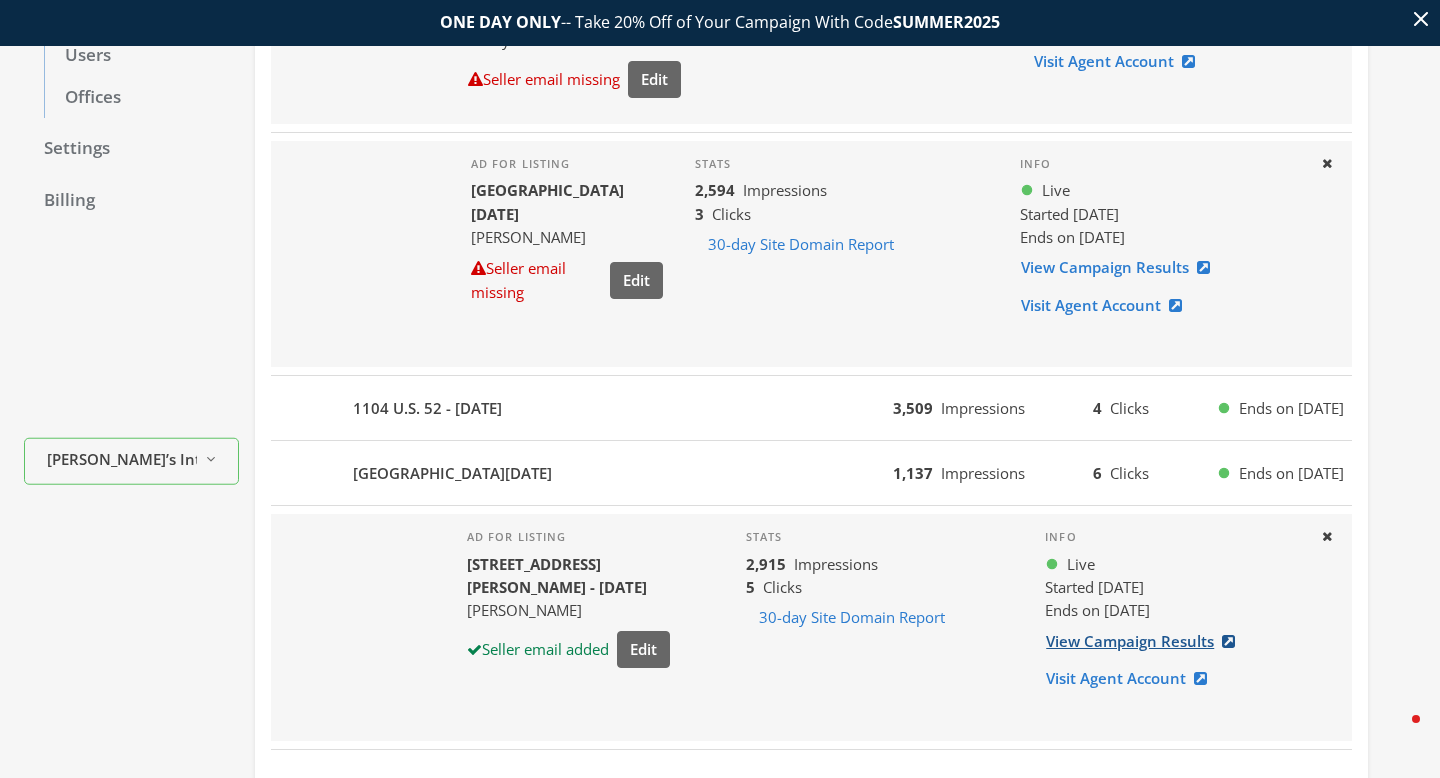 click on "View Campaign Results" at bounding box center [1146, 641] 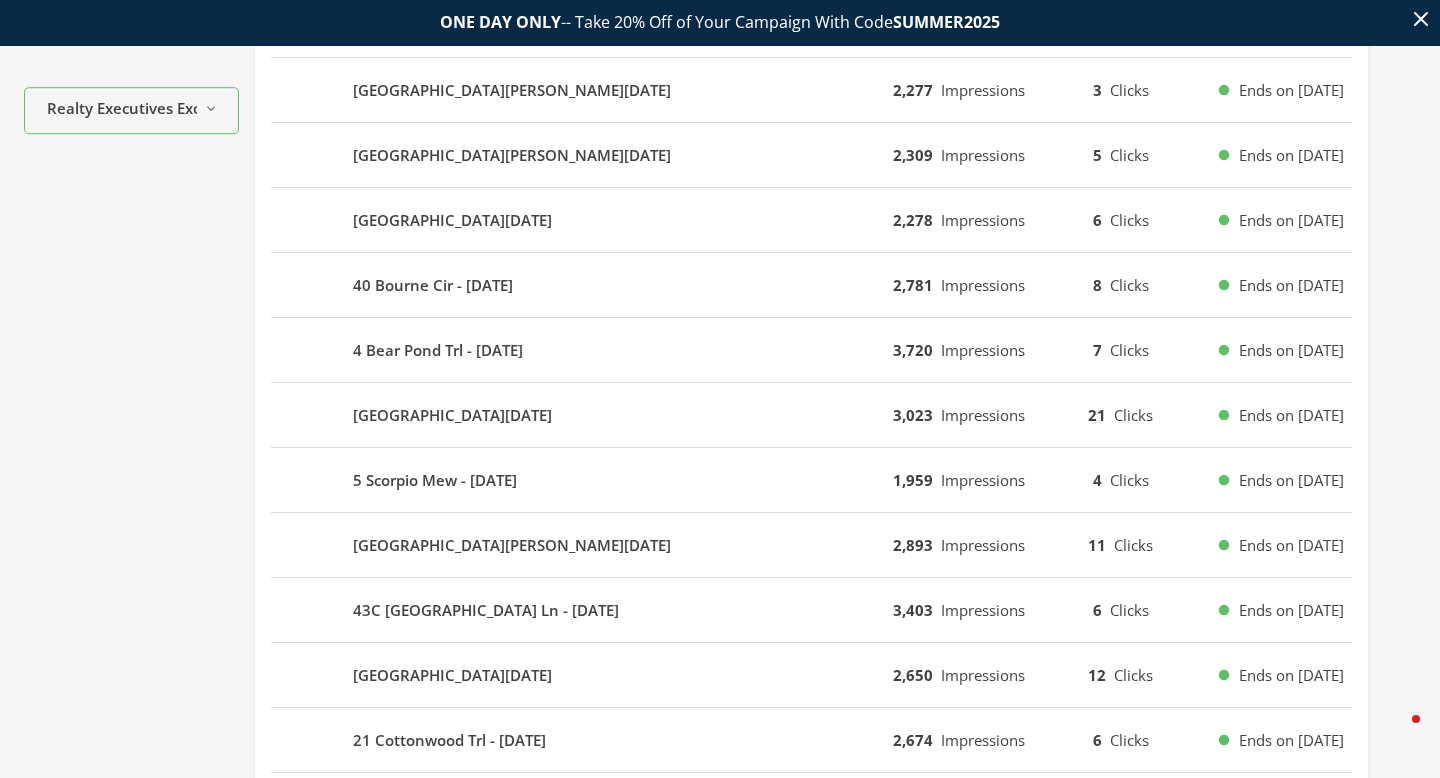 scroll, scrollTop: 1254, scrollLeft: 0, axis: vertical 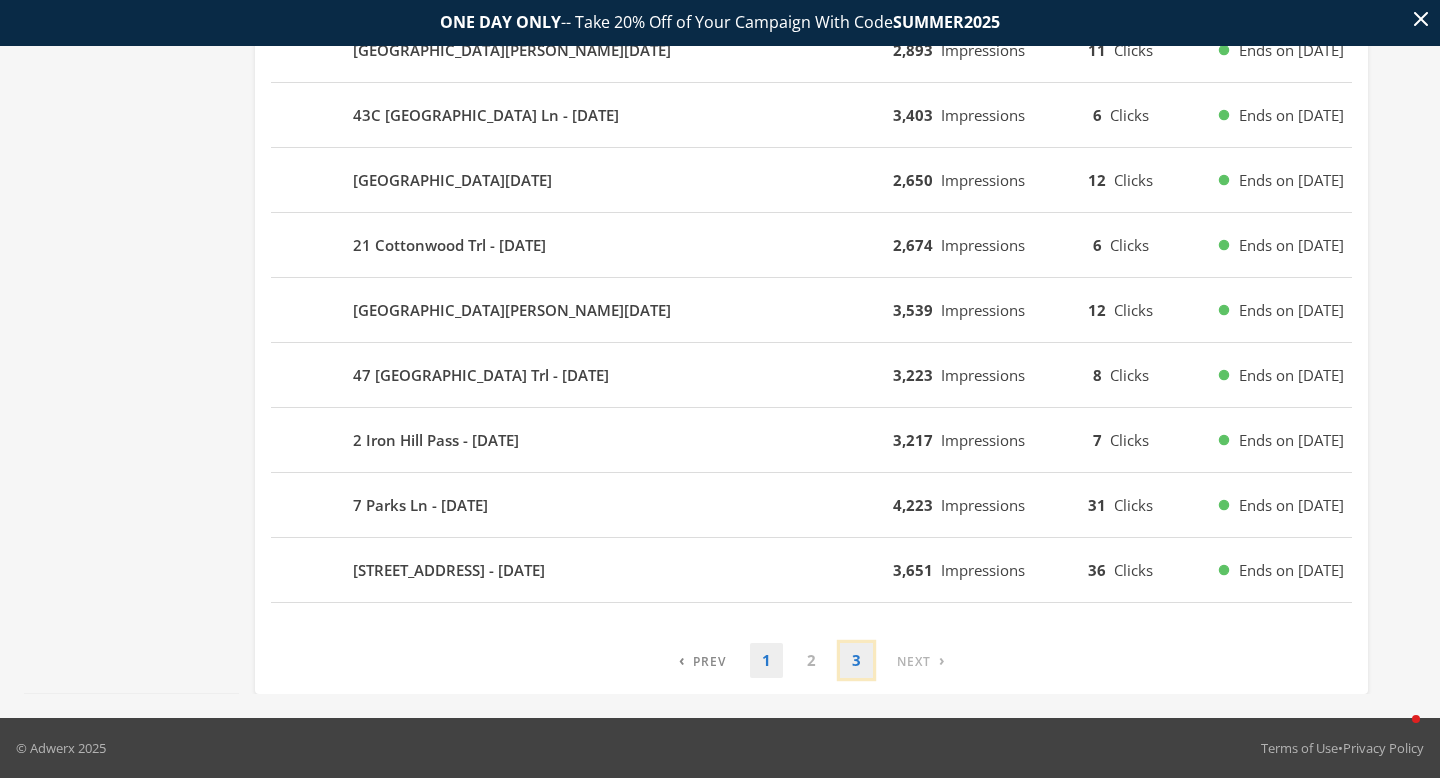 click on "3" at bounding box center [856, 660] 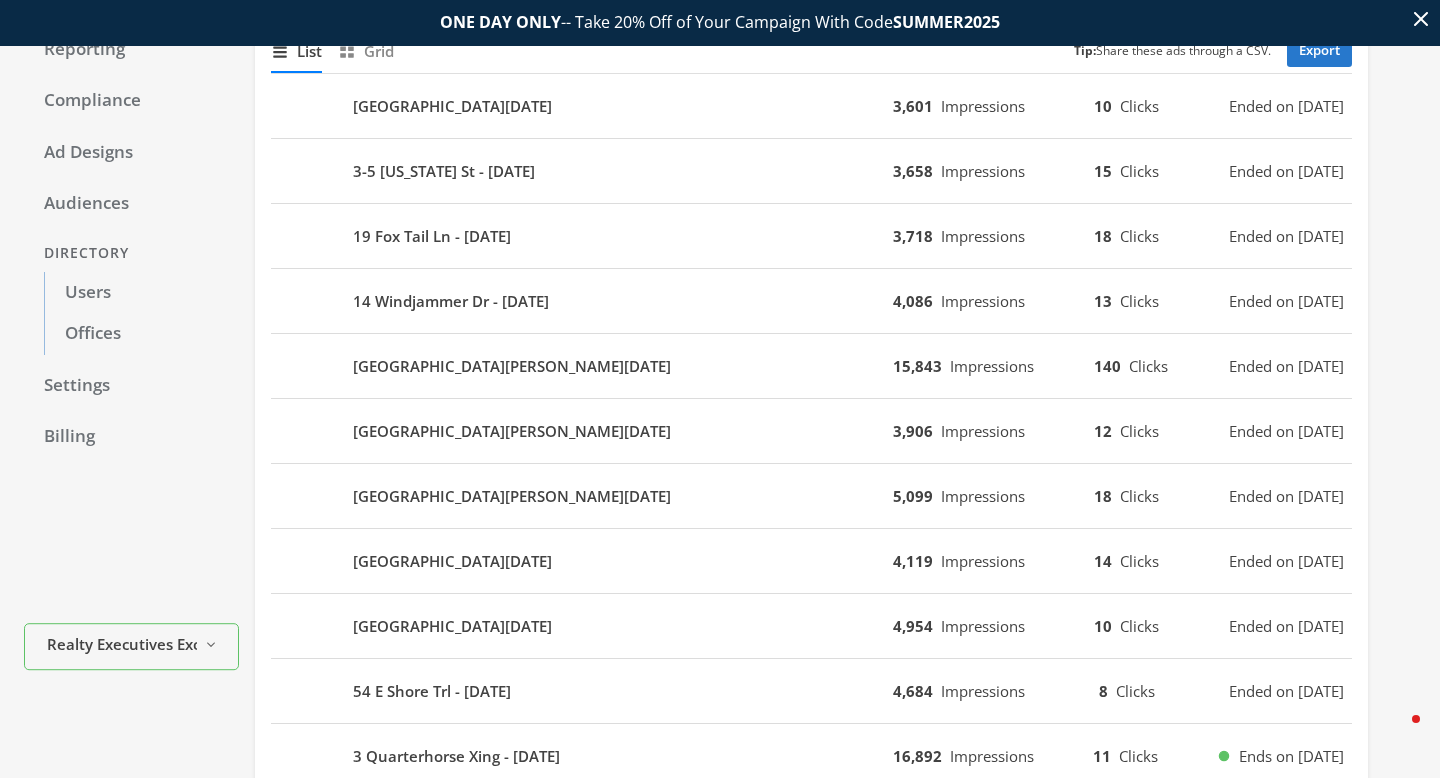 scroll, scrollTop: 0, scrollLeft: 0, axis: both 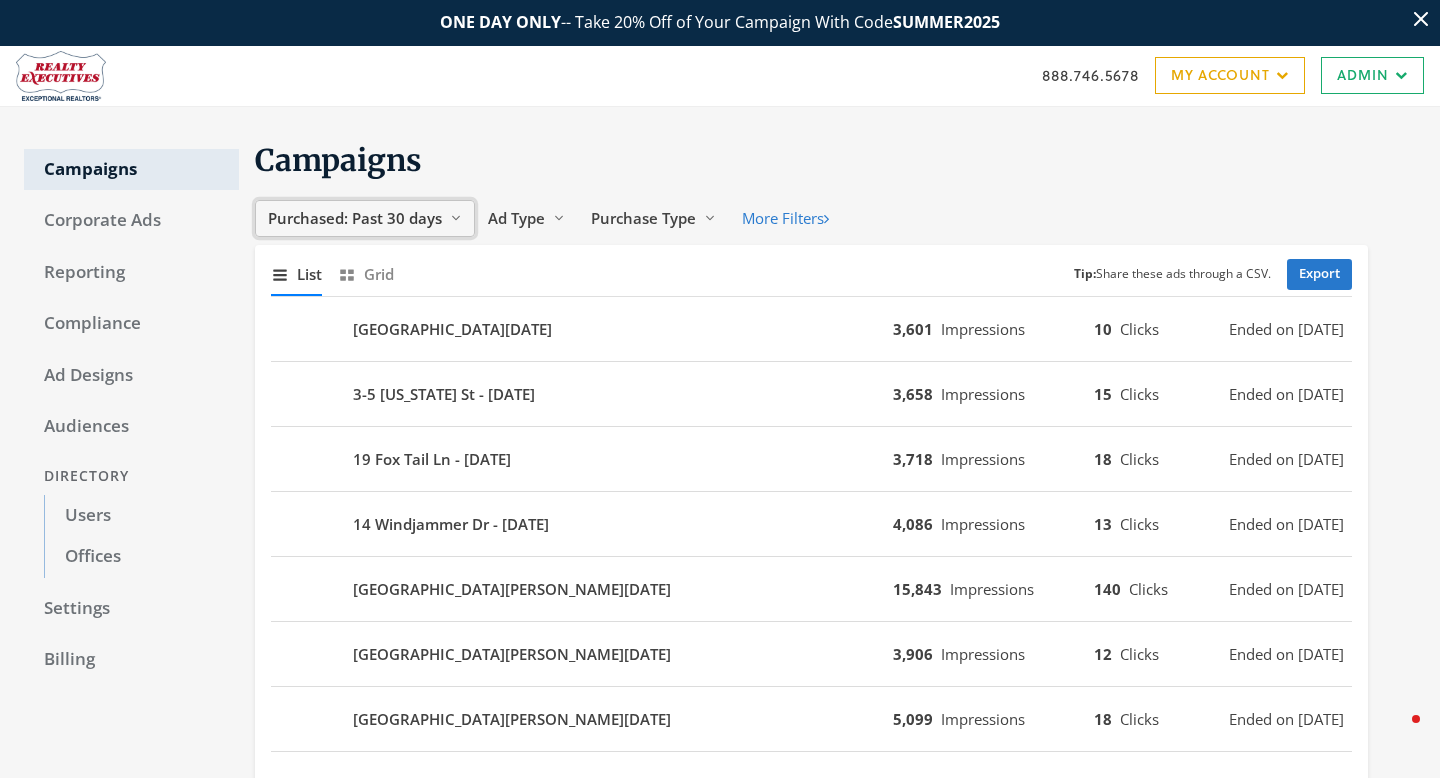 click on "Purchased: Past 30 days Reveal list of Purchased: Past 30 days" at bounding box center [365, 218] 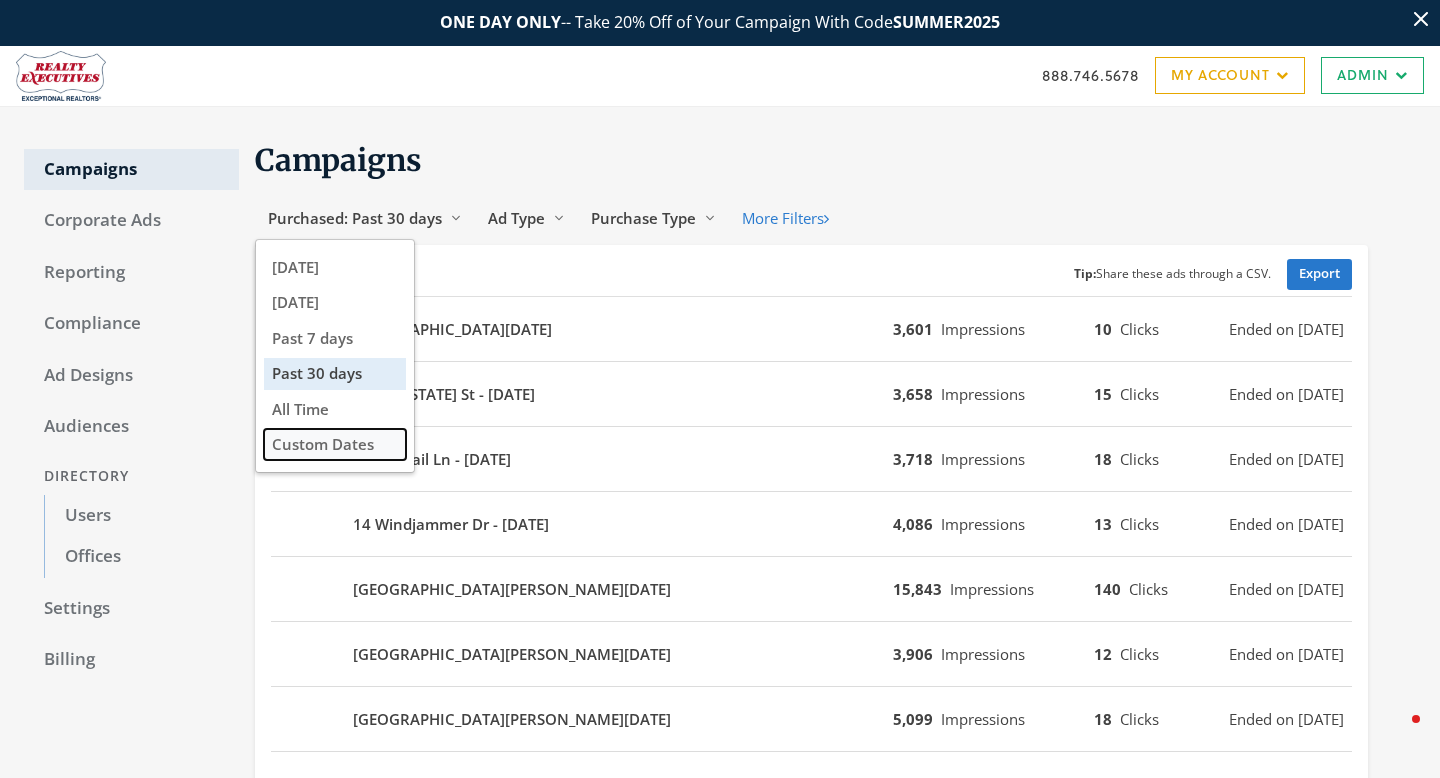 click on "Custom Dates" at bounding box center (335, 444) 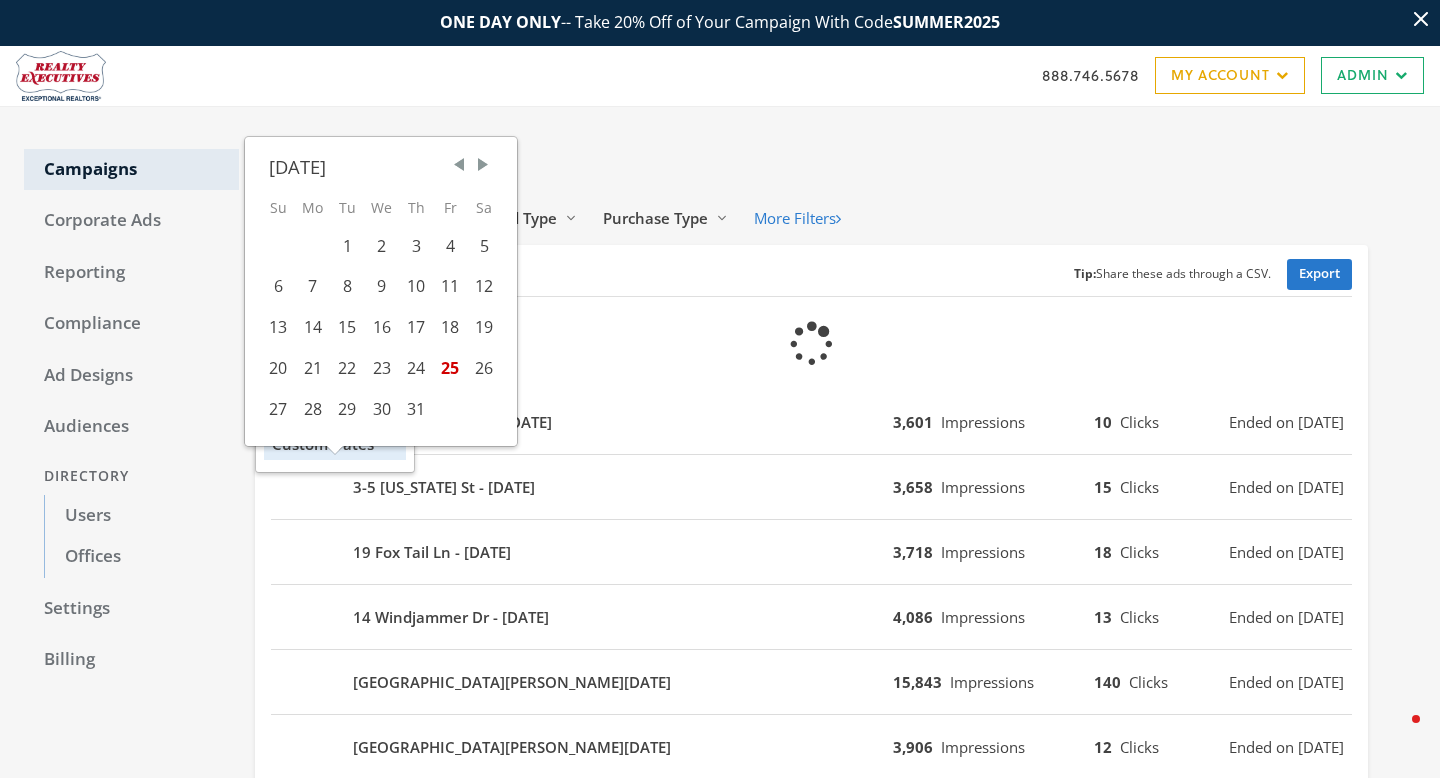 click at bounding box center (459, 165) 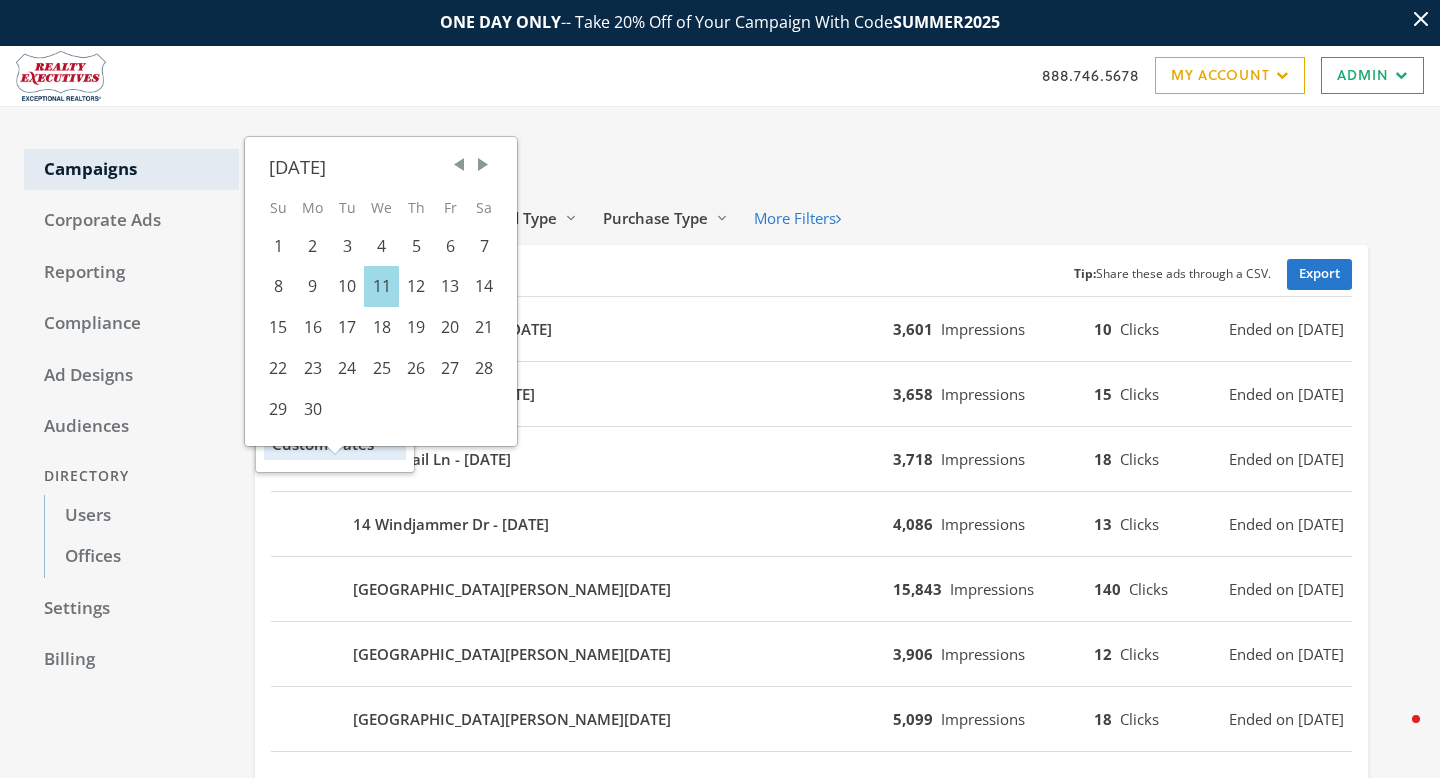 click on "11" at bounding box center [381, 286] 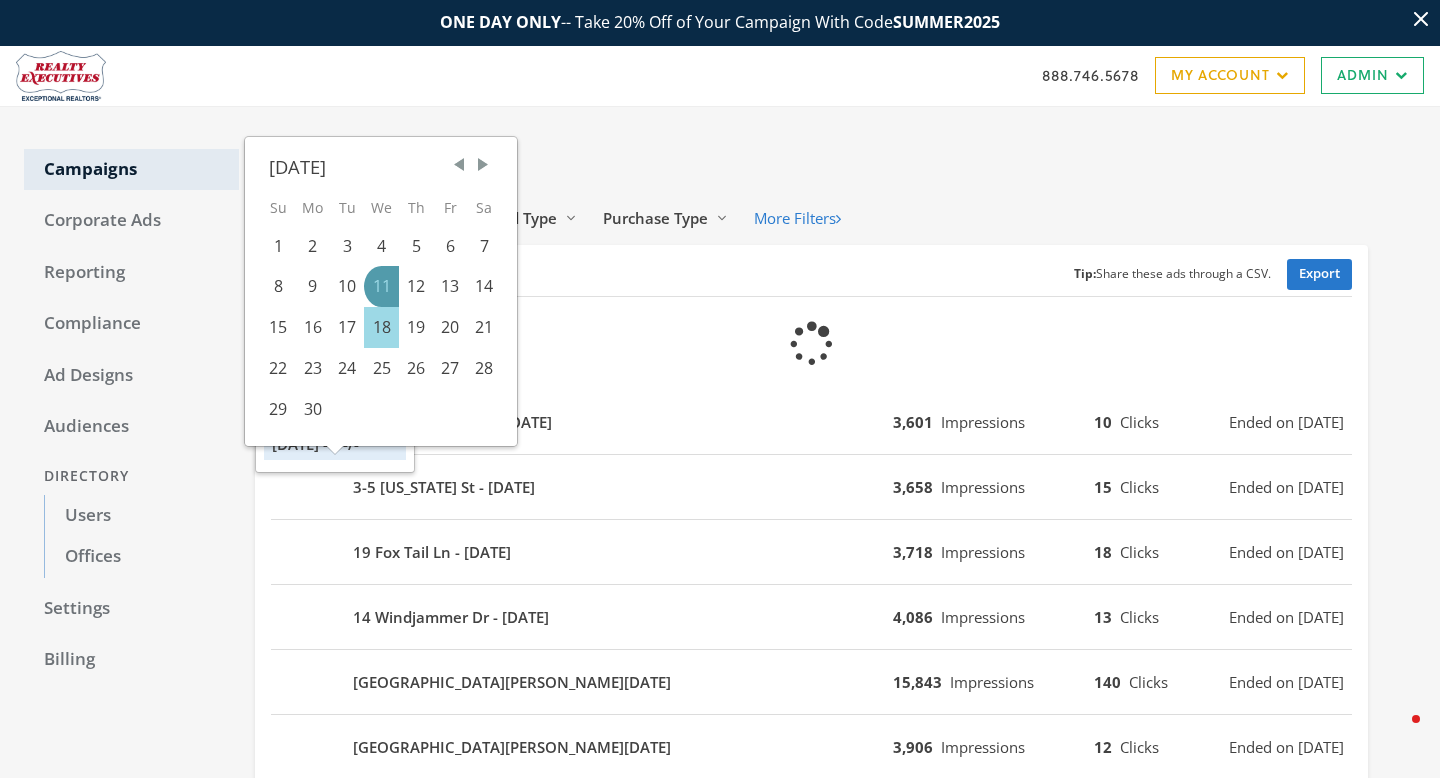 click on "18" at bounding box center (381, 327) 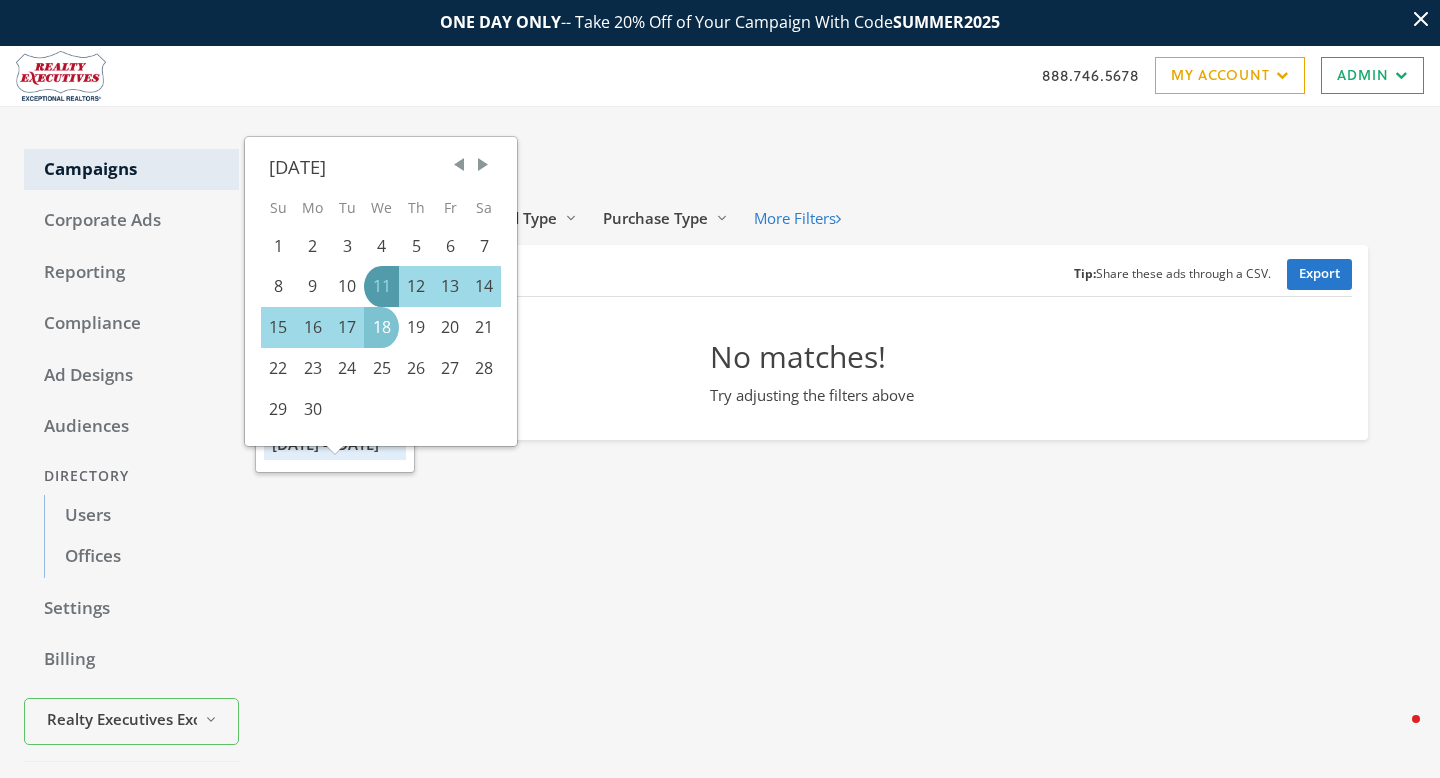 click on "18" at bounding box center [381, 327] 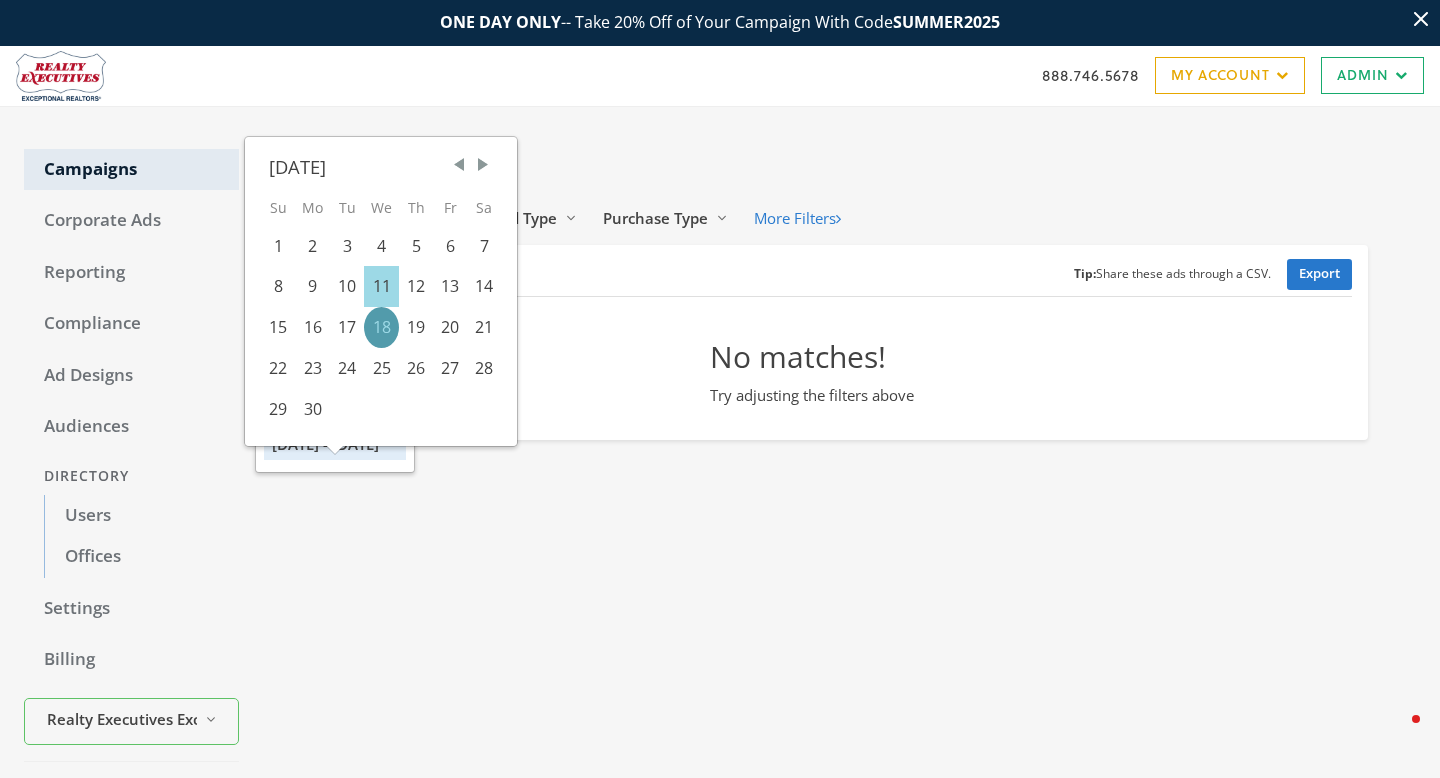 click on "11" at bounding box center (381, 286) 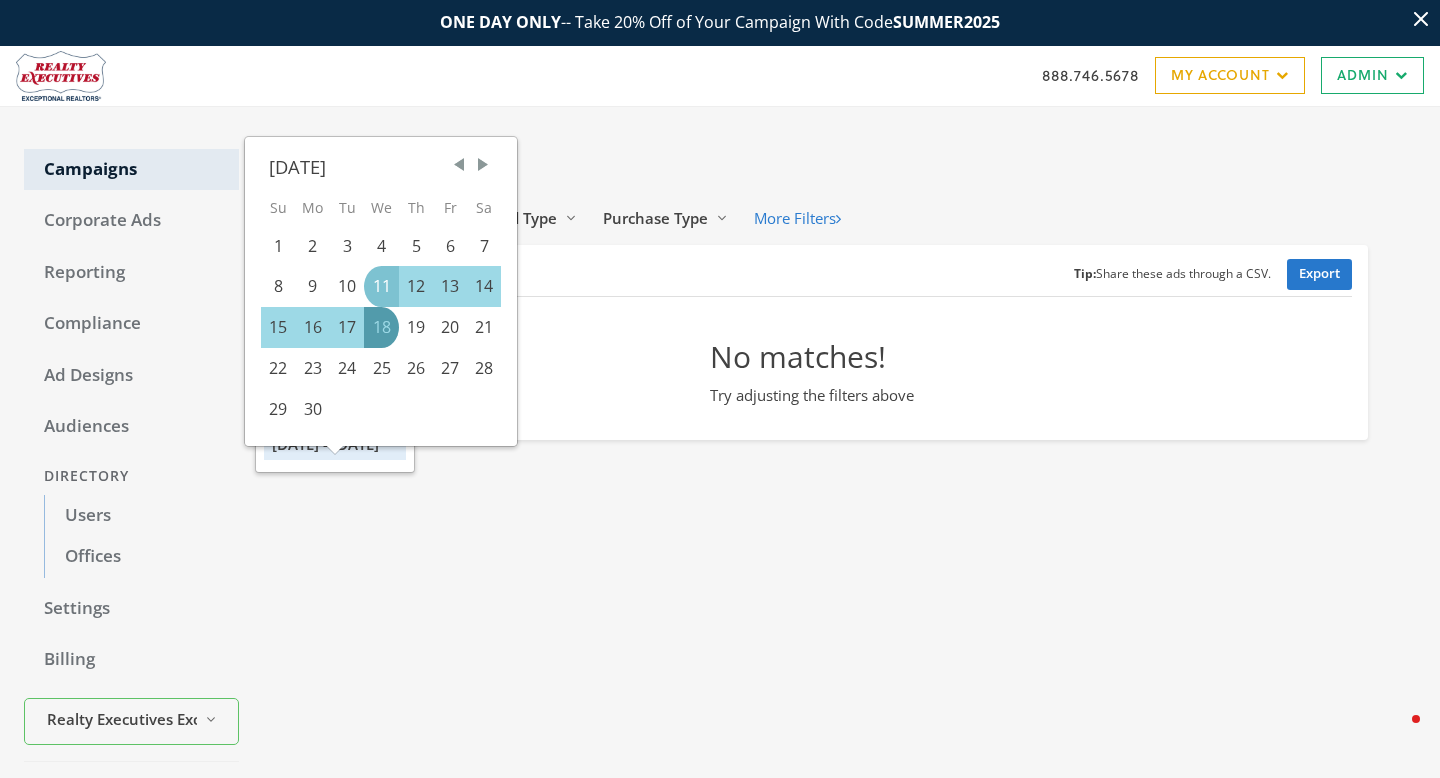 click on "11" at bounding box center [381, 286] 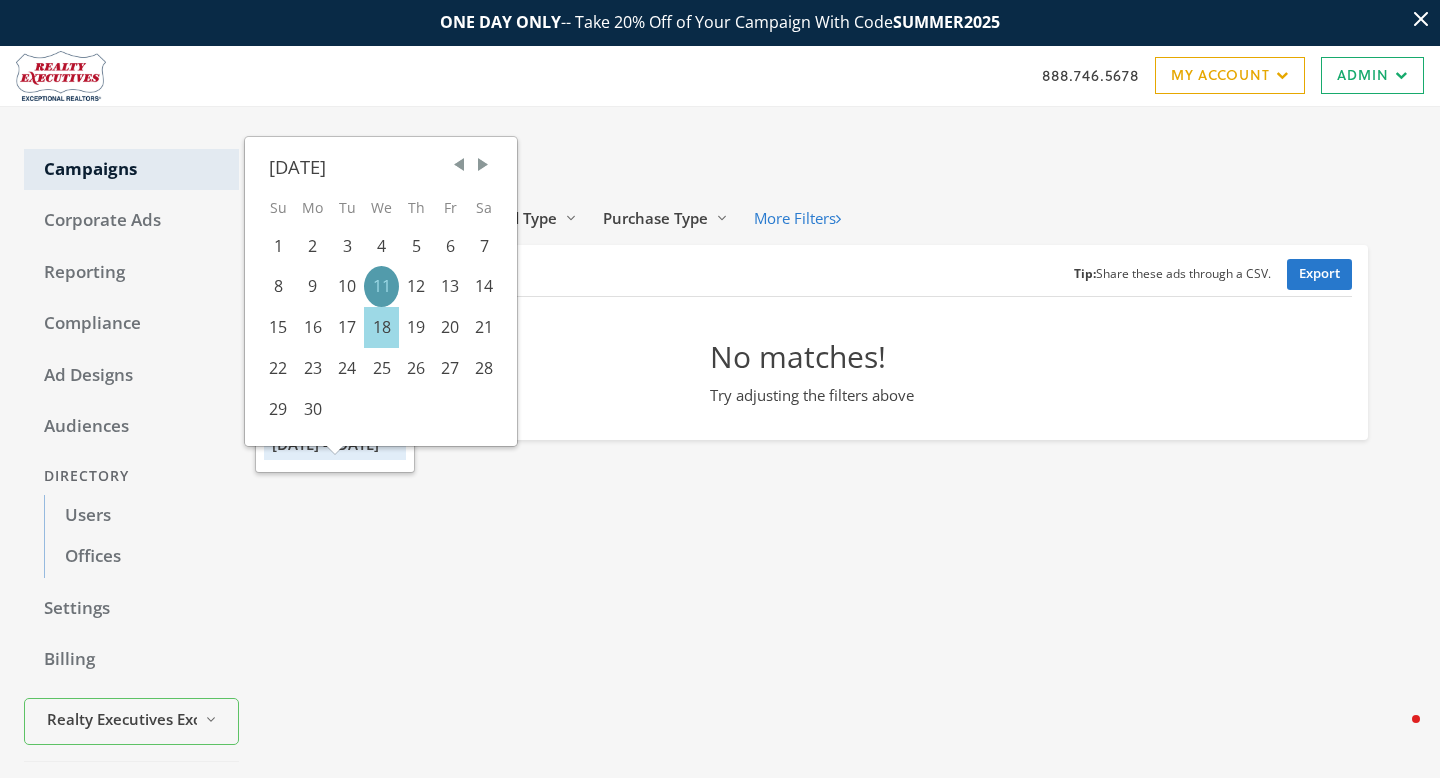 click on "18" at bounding box center [381, 327] 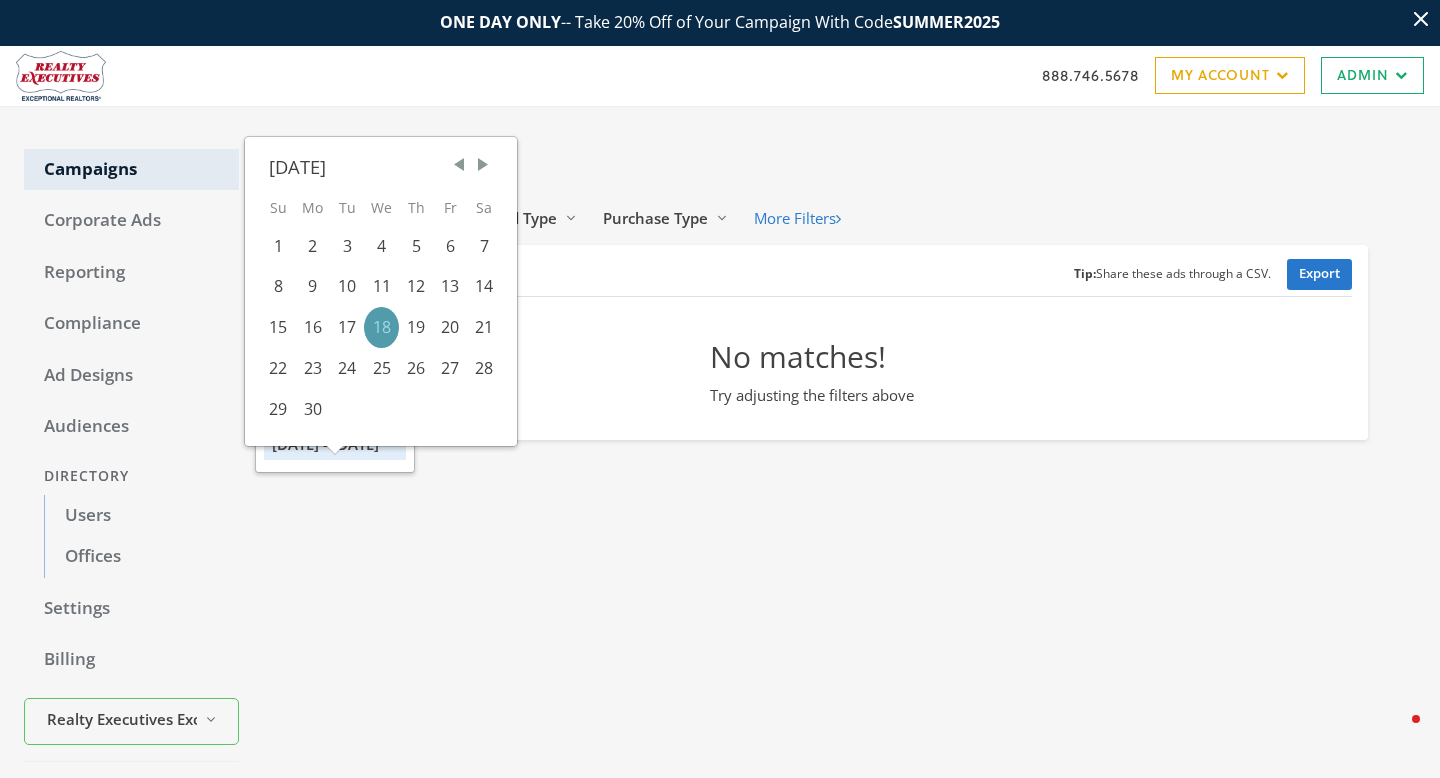 click on "Show list of campaigns List Show grid of campaigns Grid Tip:  Share these ads through a CSV. Export" at bounding box center [811, 275] 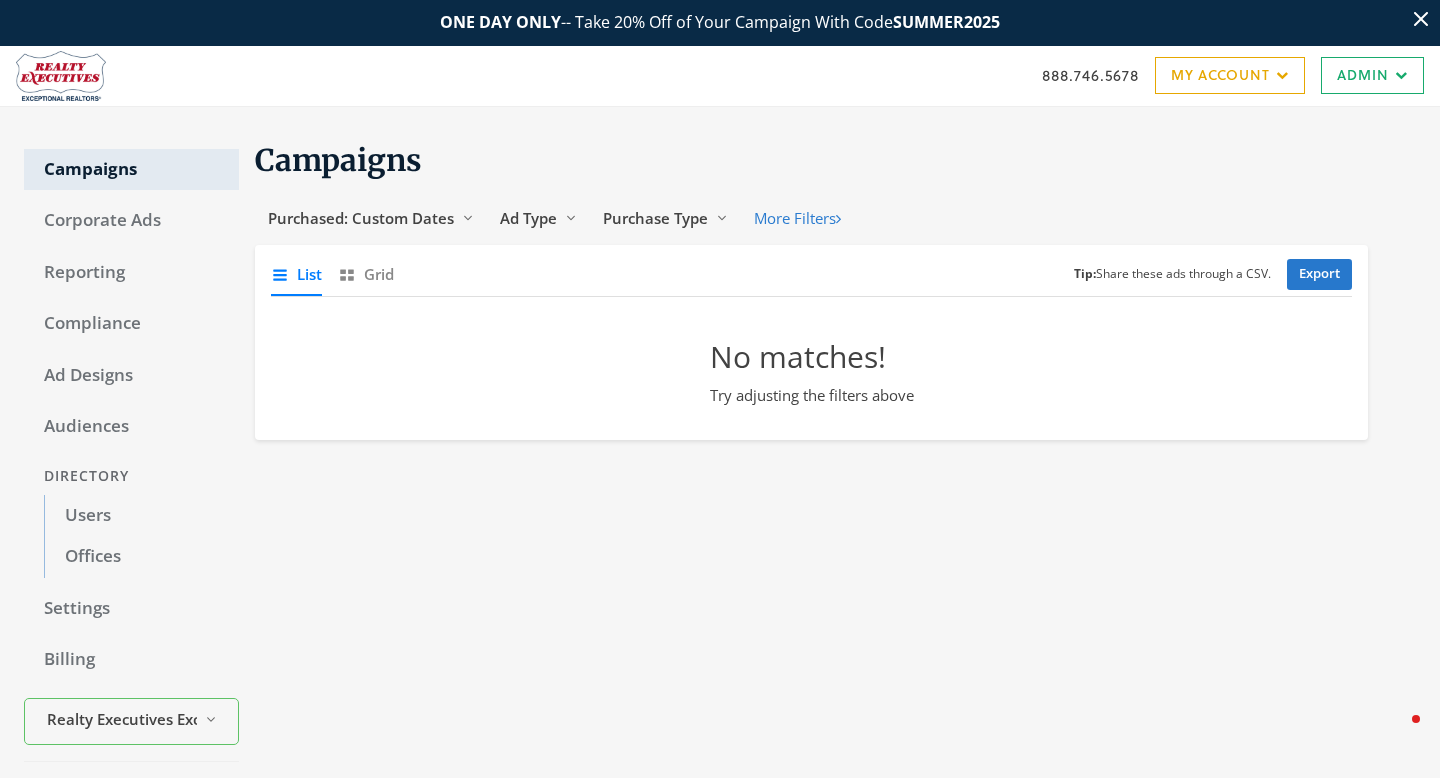 click on "List" at bounding box center [309, 274] 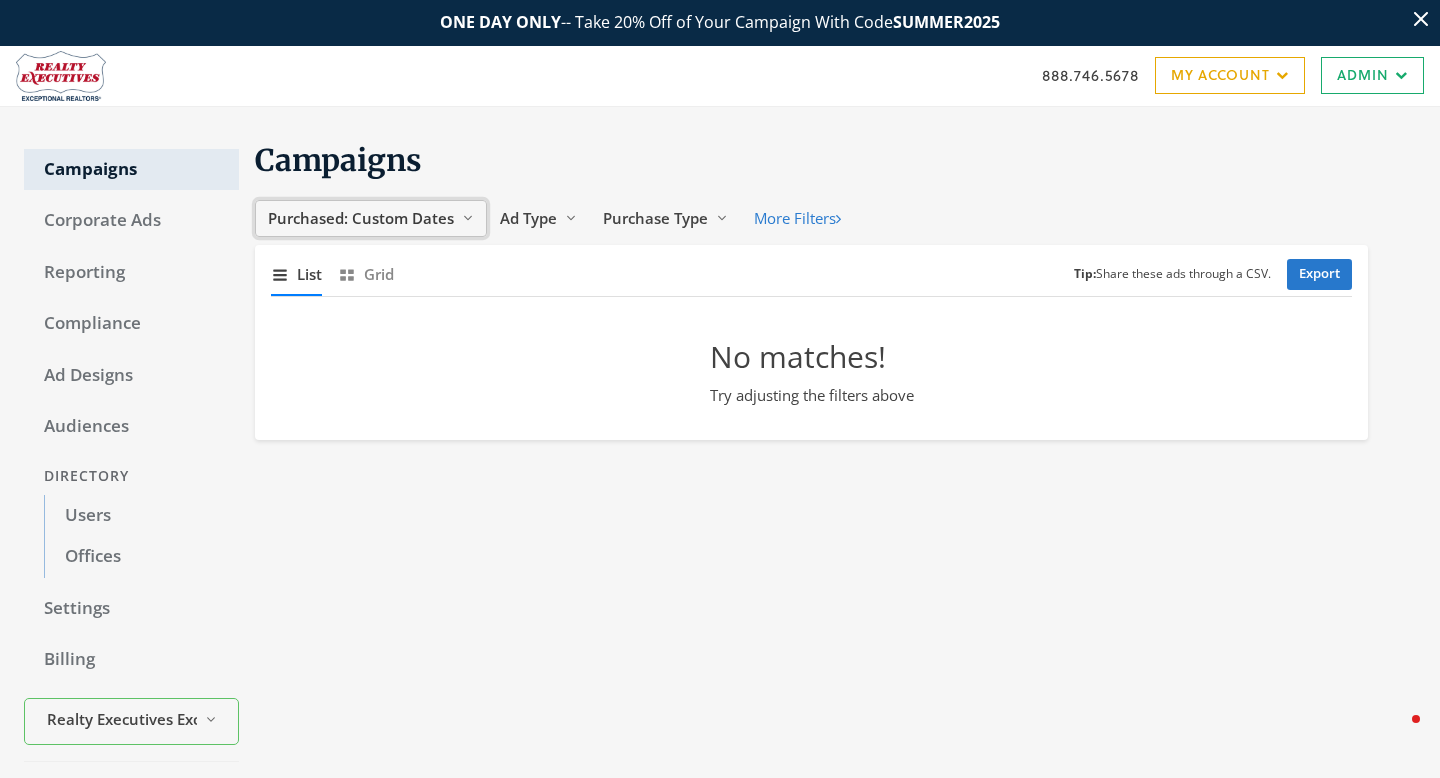 click on "Purchased: Custom Dates" at bounding box center [361, 218] 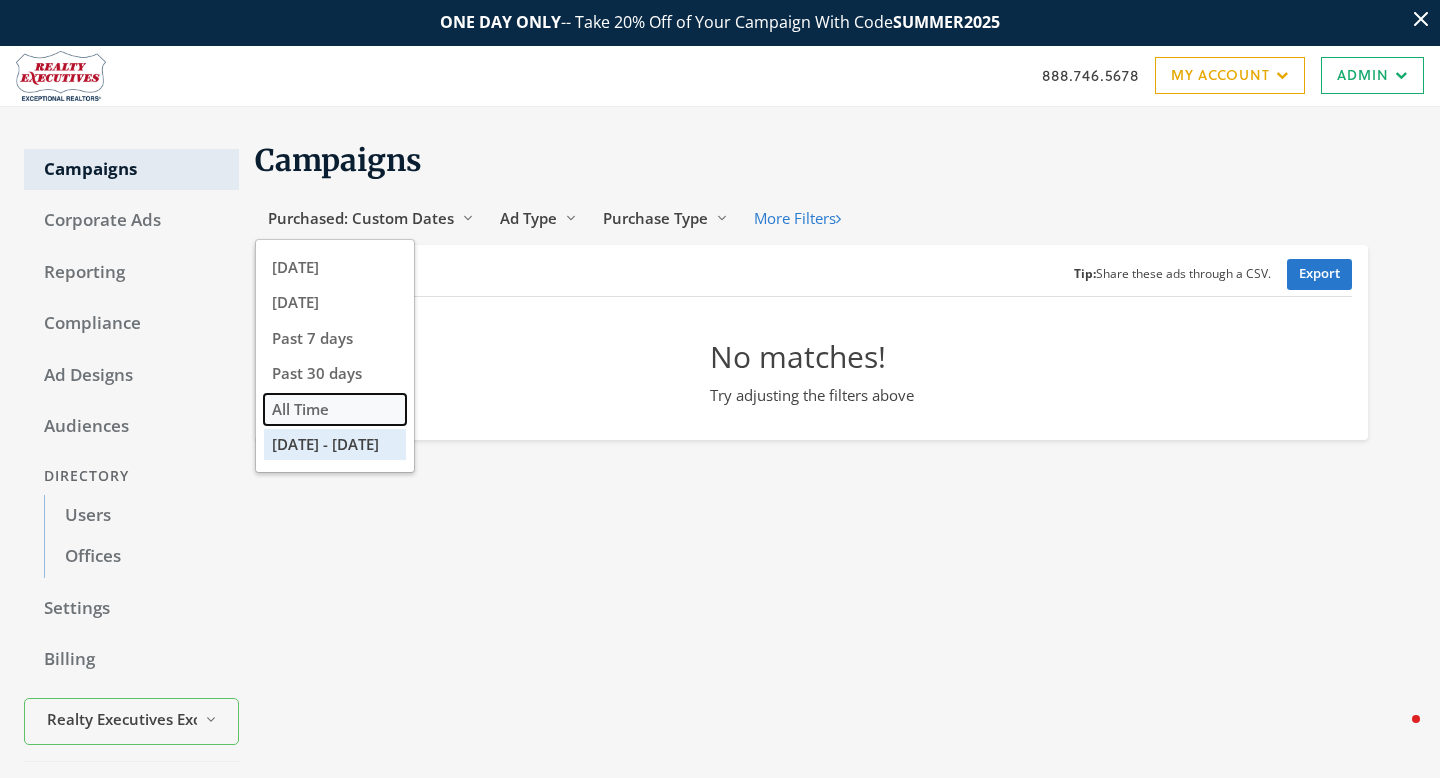 click on "All Time" at bounding box center (300, 409) 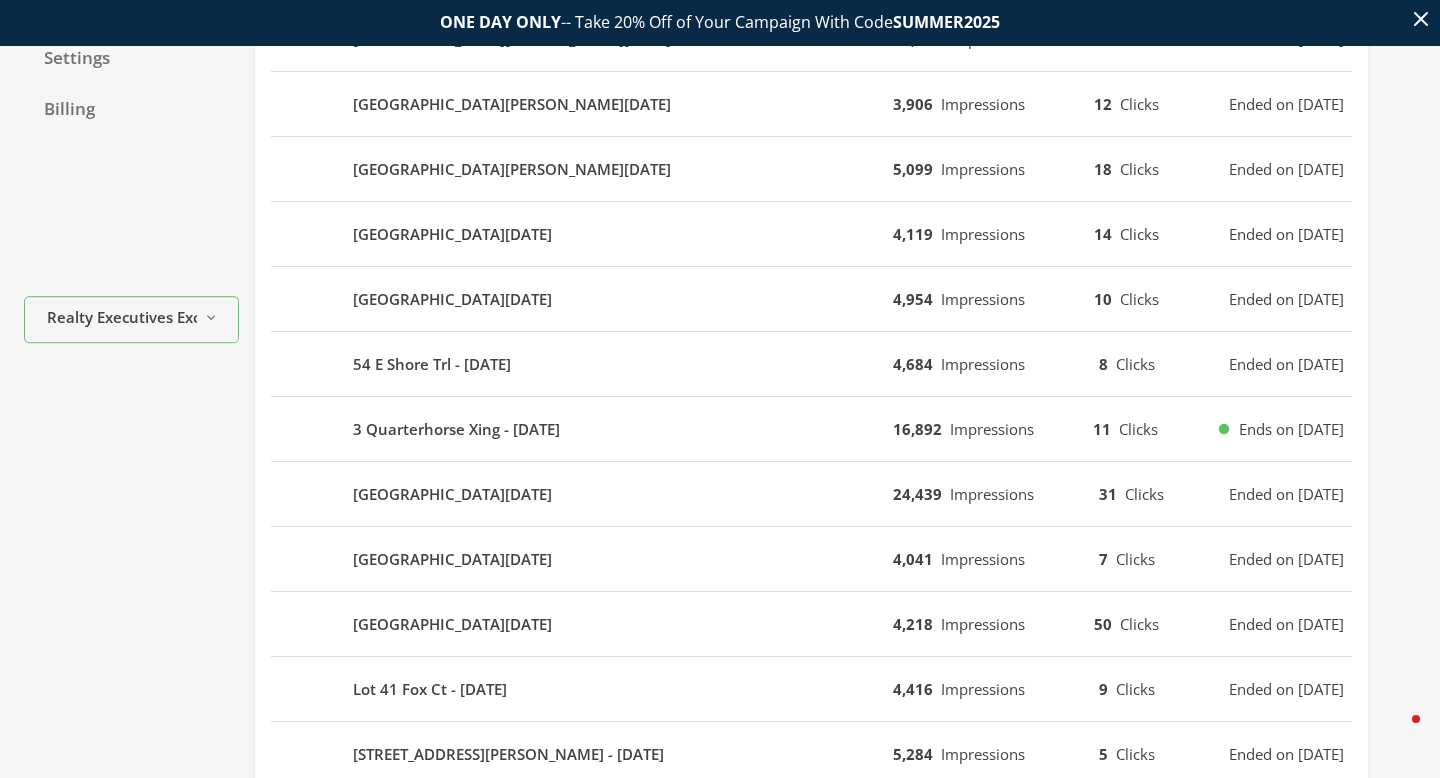 scroll, scrollTop: 1254, scrollLeft: 0, axis: vertical 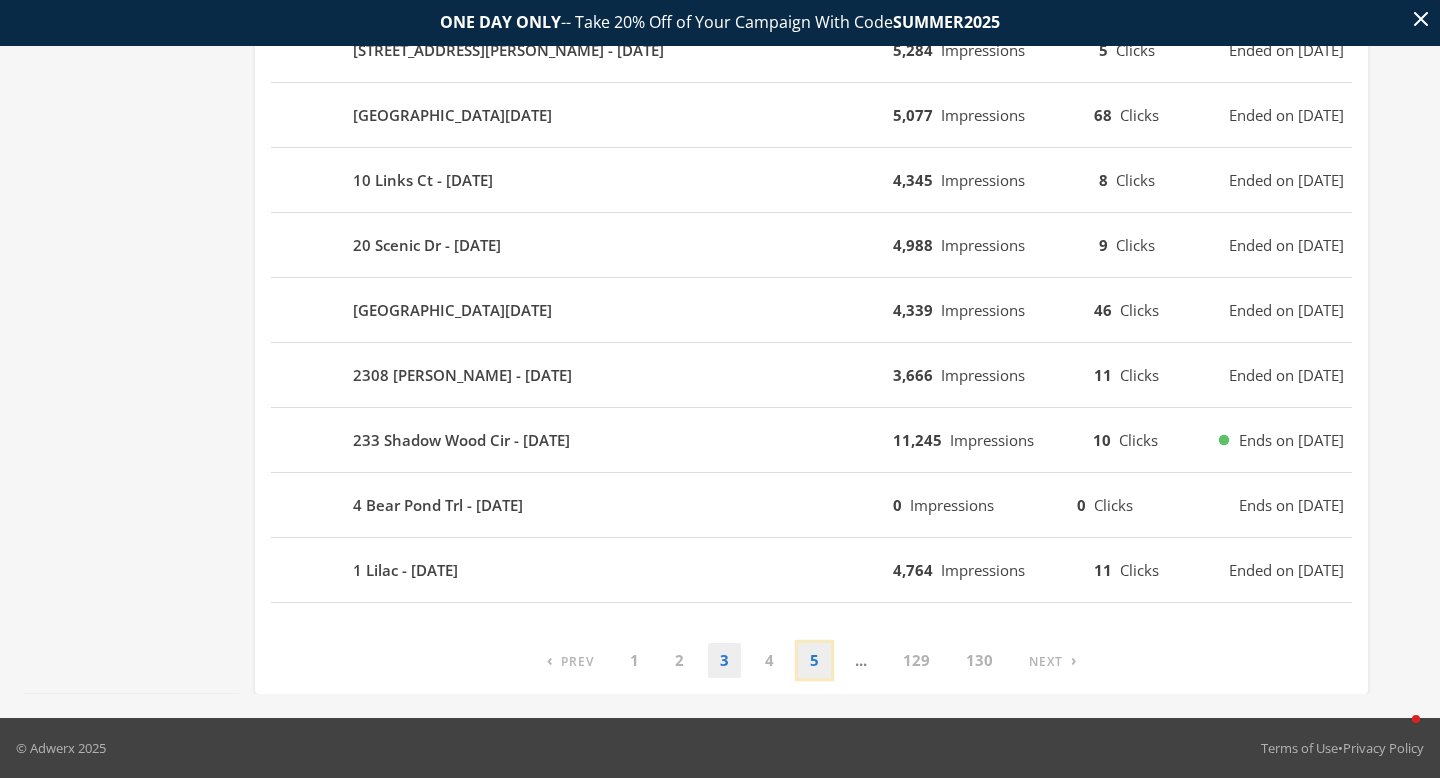 click on "5" at bounding box center (814, 660) 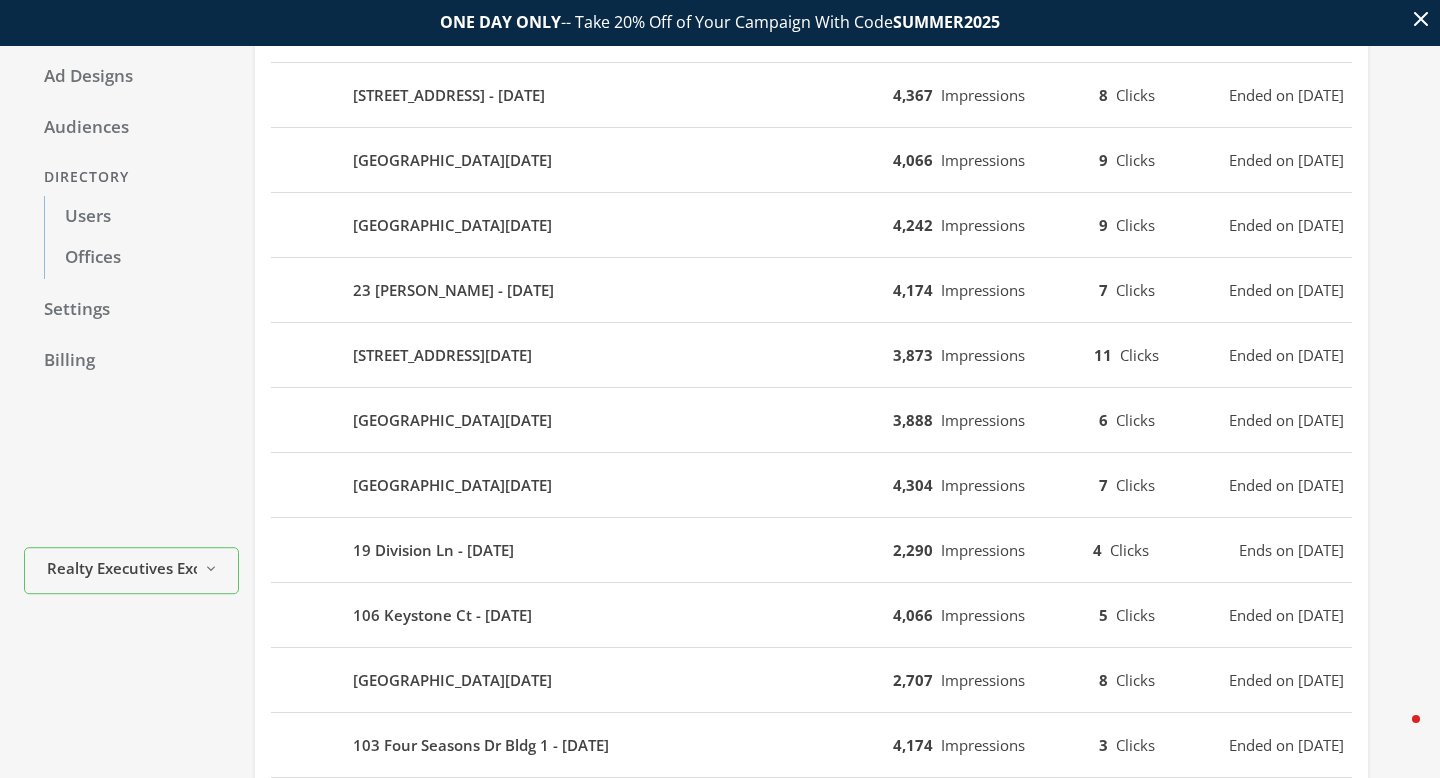 scroll, scrollTop: 0, scrollLeft: 0, axis: both 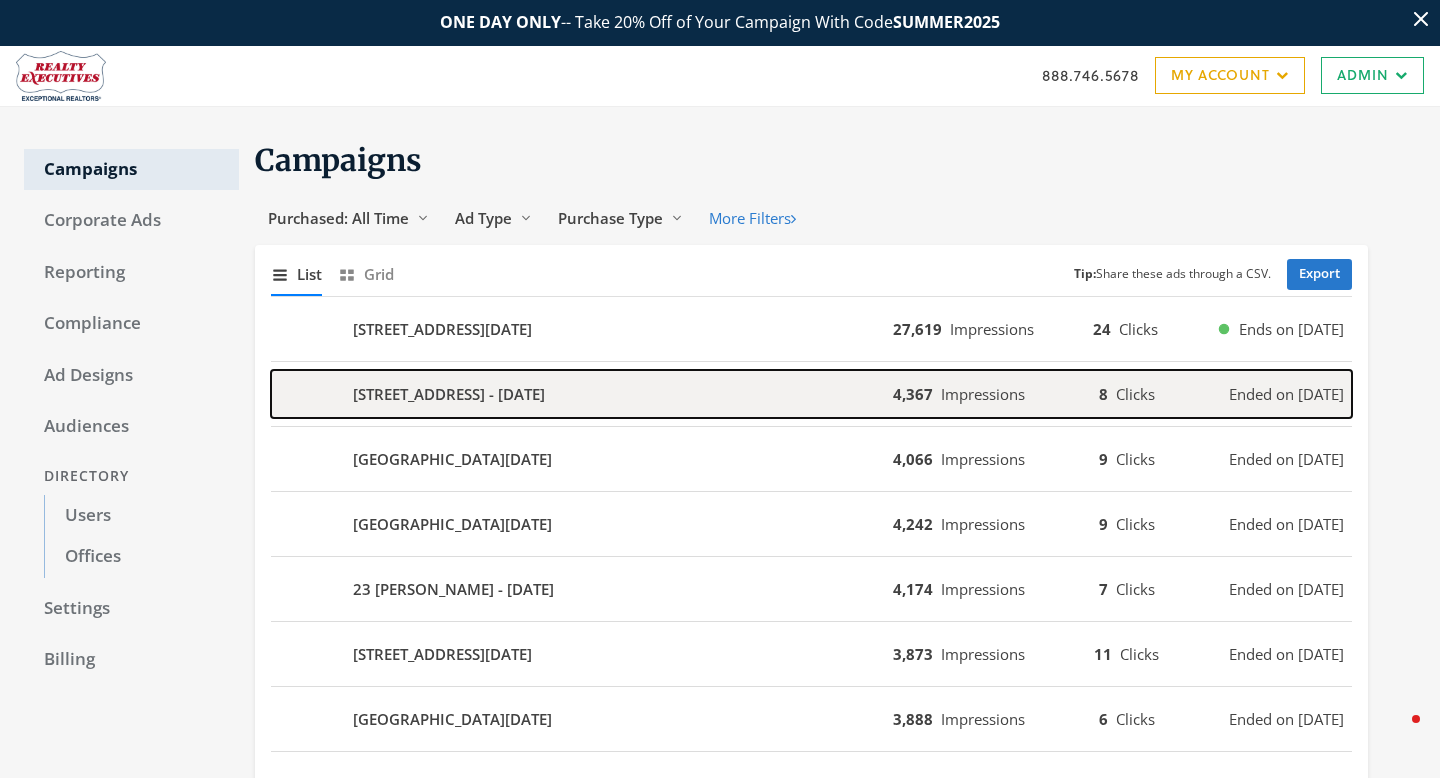 click on "59 Hopatchung Rd - 2025-06-13" at bounding box center (582, 394) 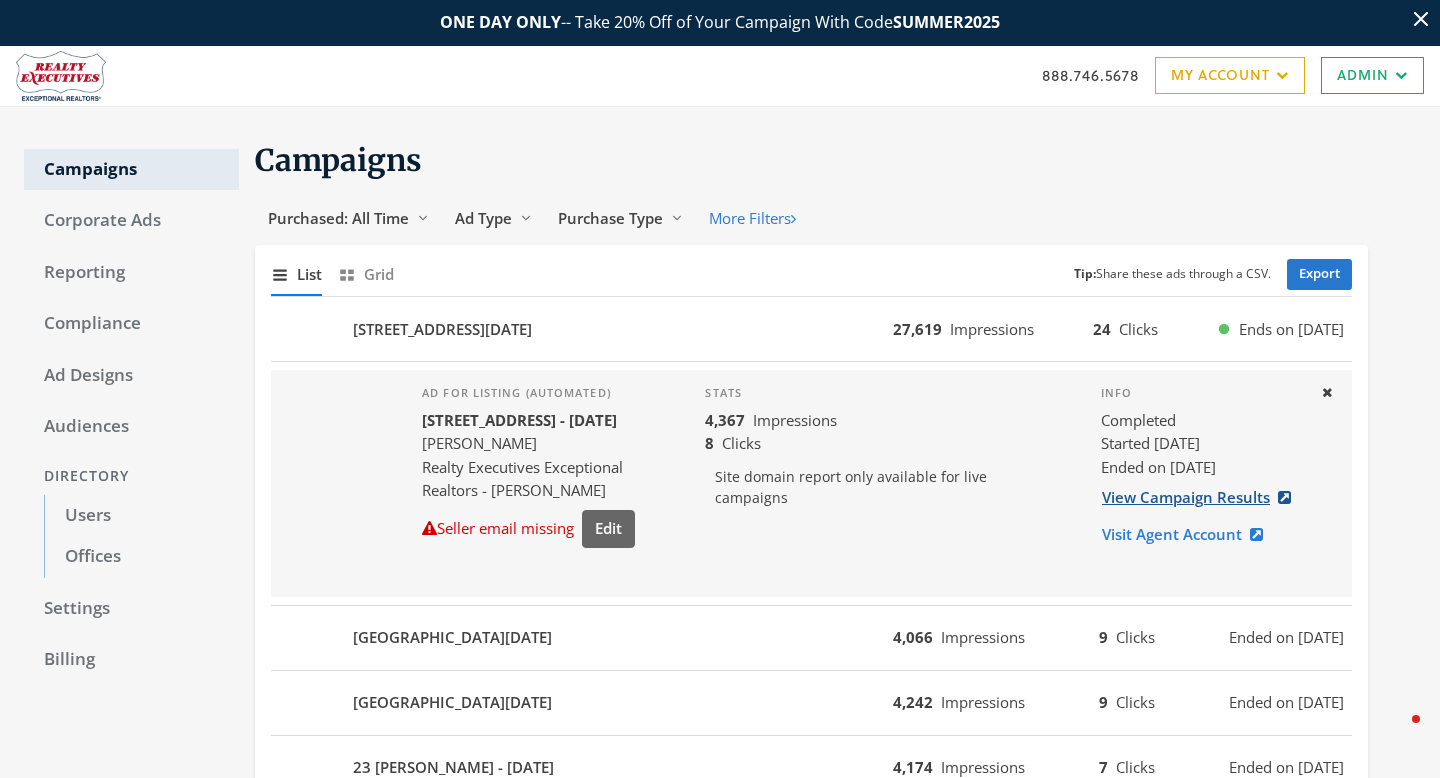 click on "View Campaign Results" at bounding box center [1202, 497] 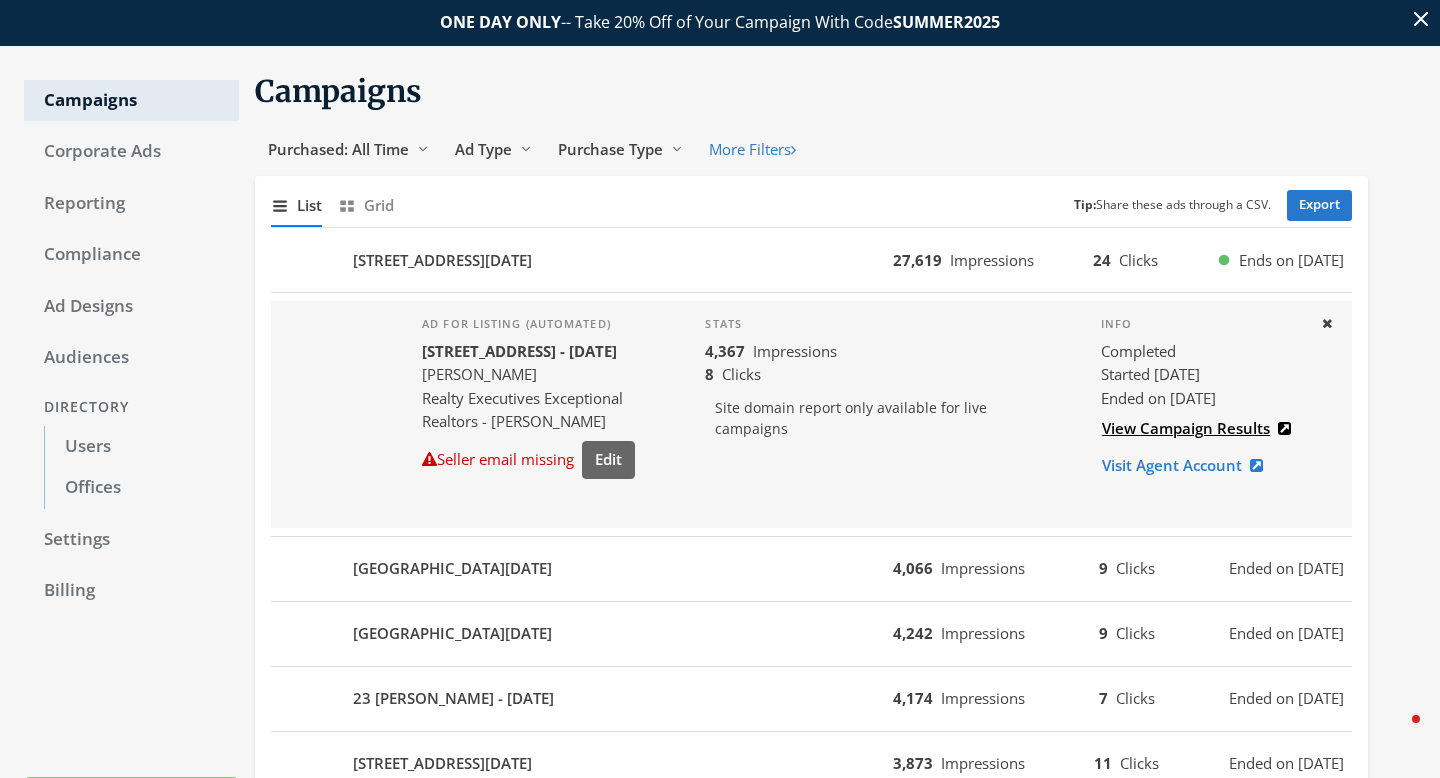 scroll, scrollTop: 213, scrollLeft: 0, axis: vertical 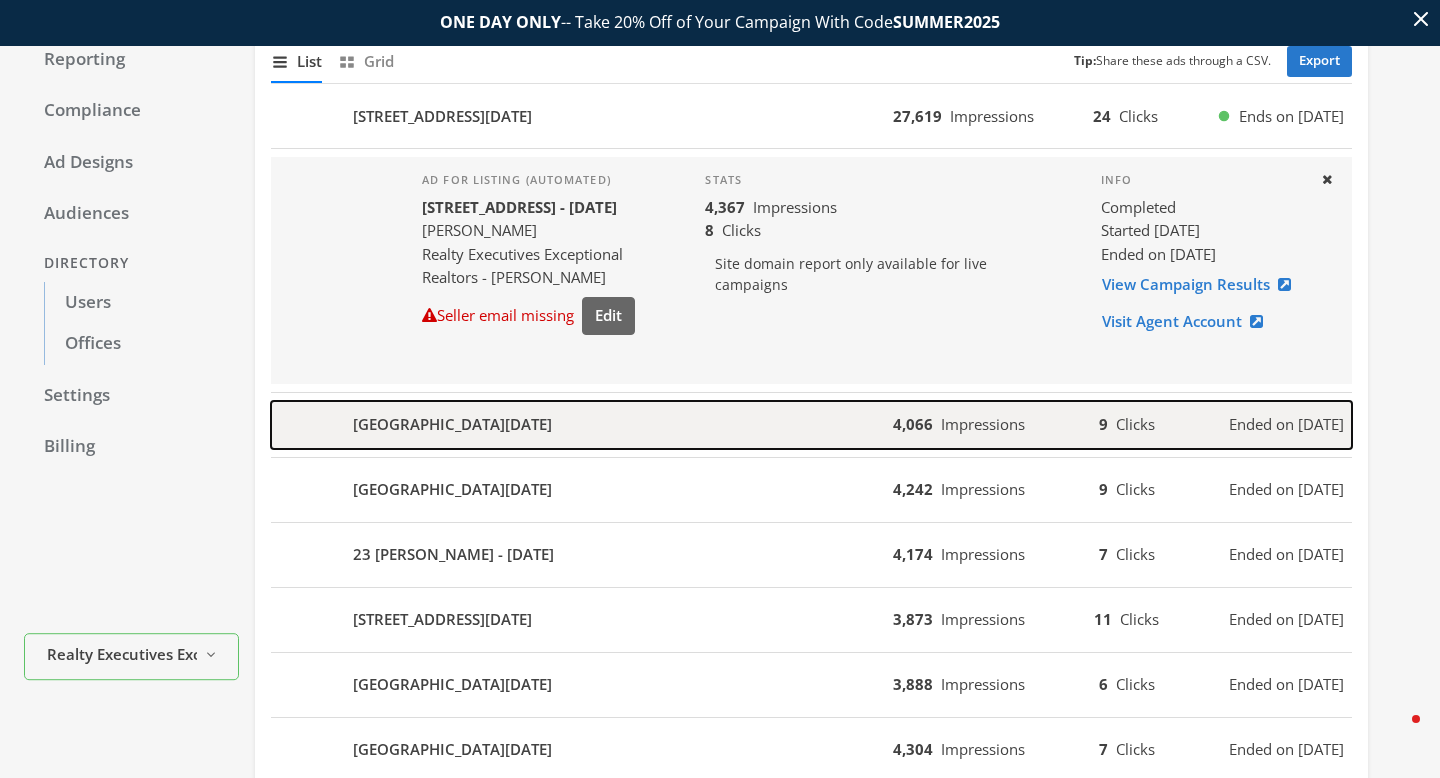 click on "44 Kohlbocker Rd - 2025-06-13" at bounding box center [582, 425] 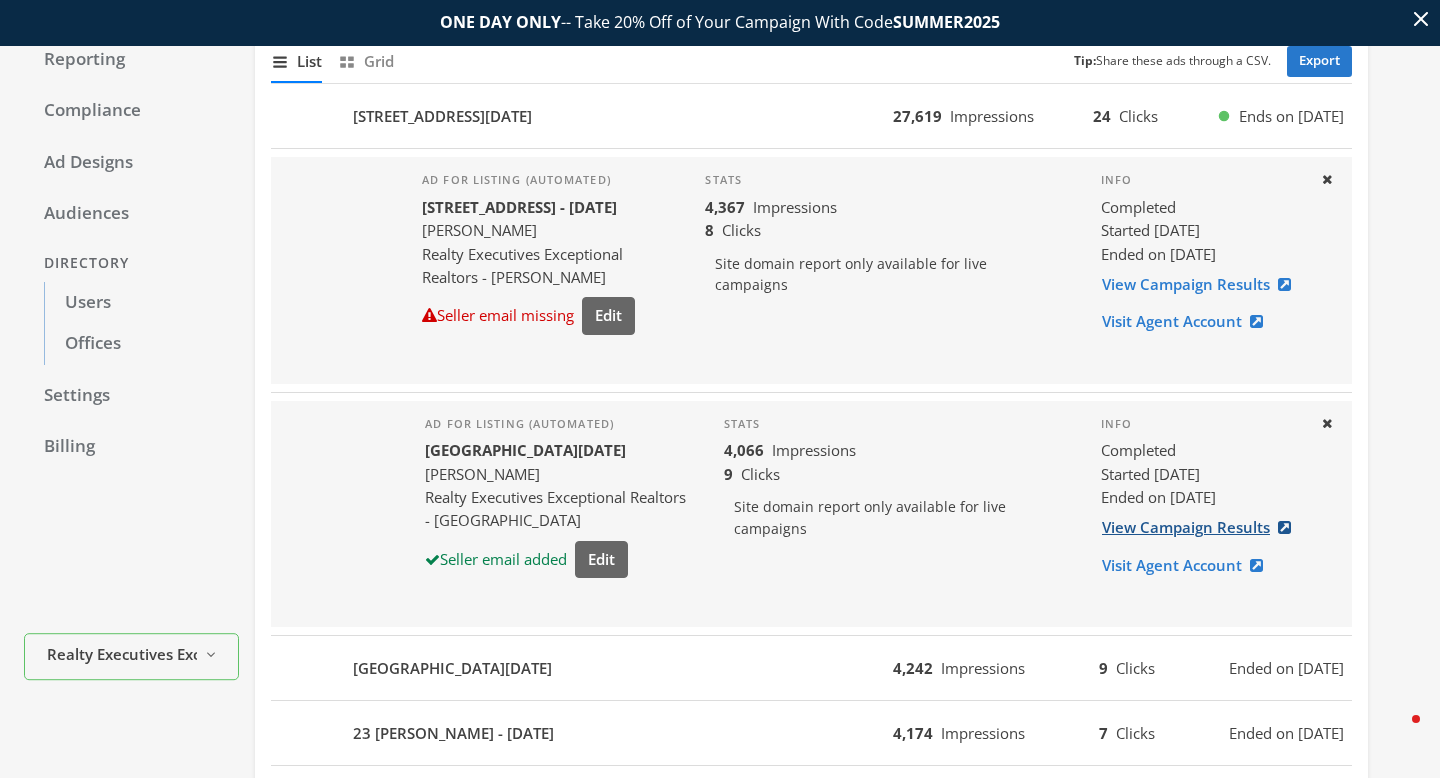 click on "View Campaign Results" at bounding box center [1202, 527] 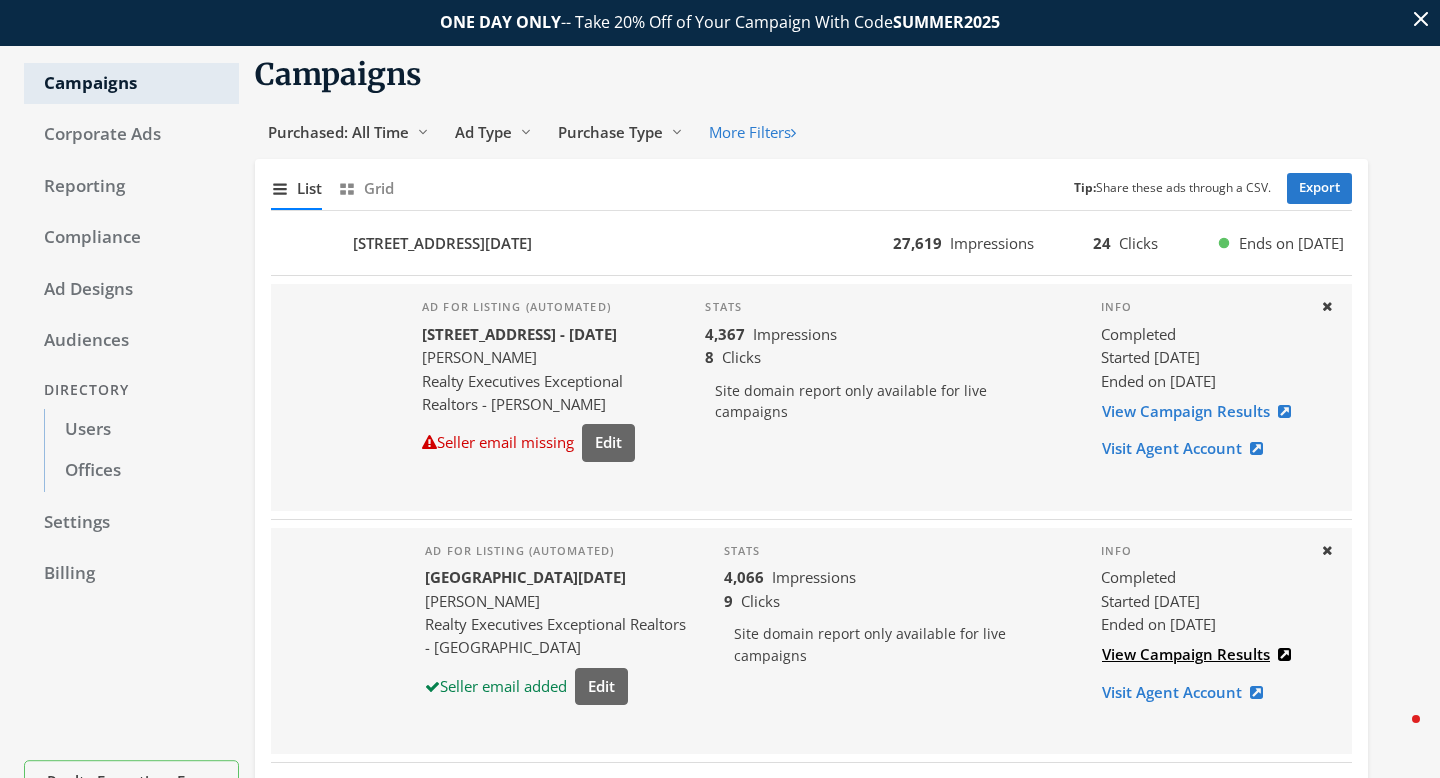 scroll, scrollTop: 38, scrollLeft: 0, axis: vertical 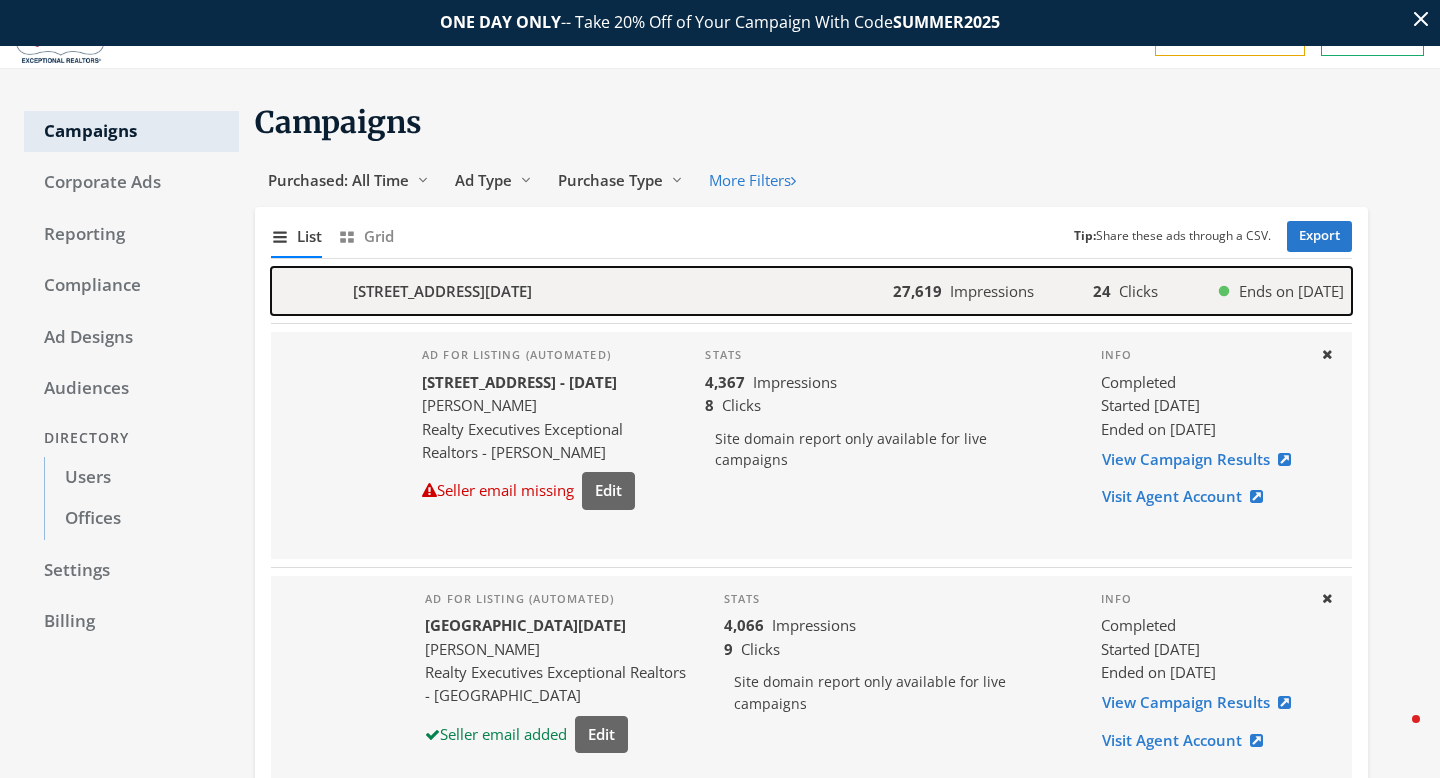 click on "Impressions" at bounding box center [992, 291] 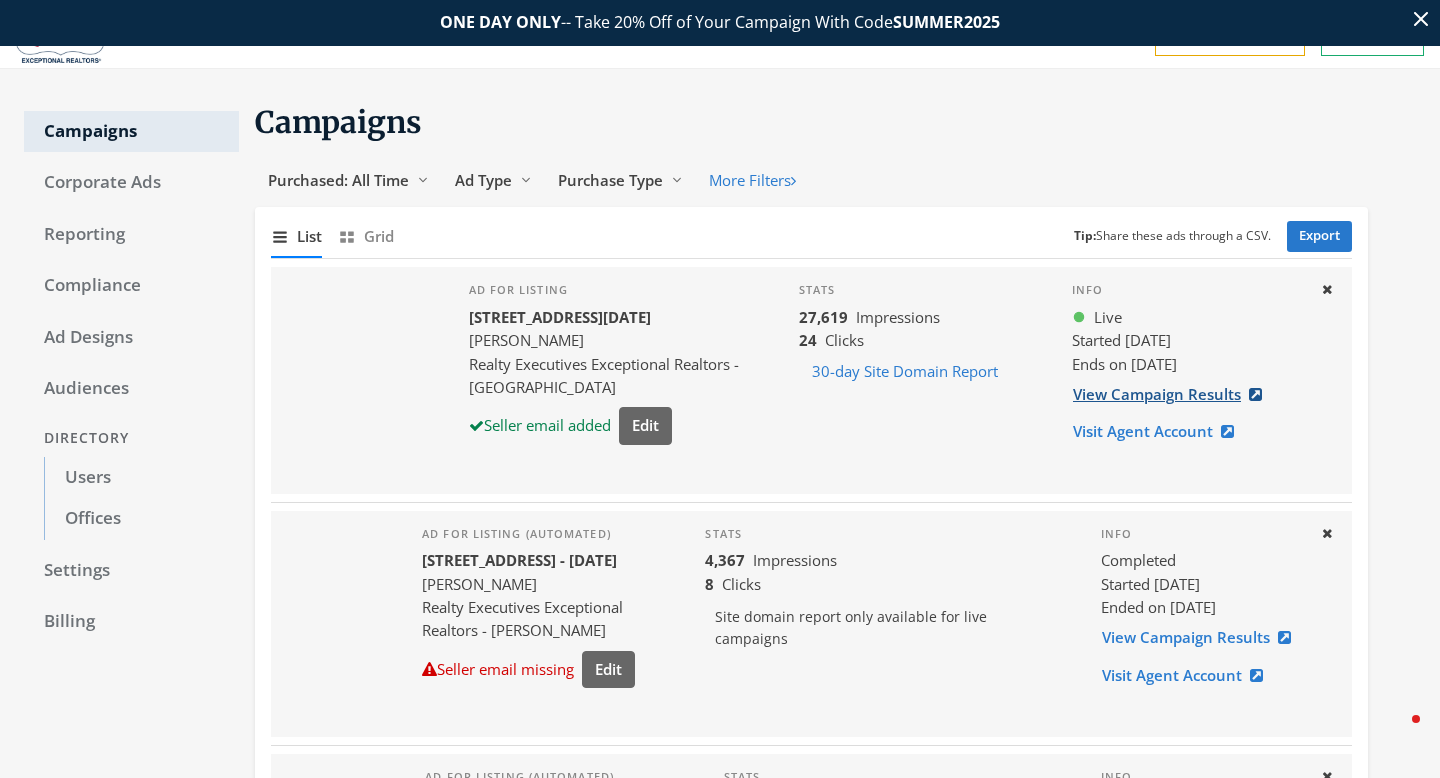 click on "View Campaign Results" at bounding box center [1173, 394] 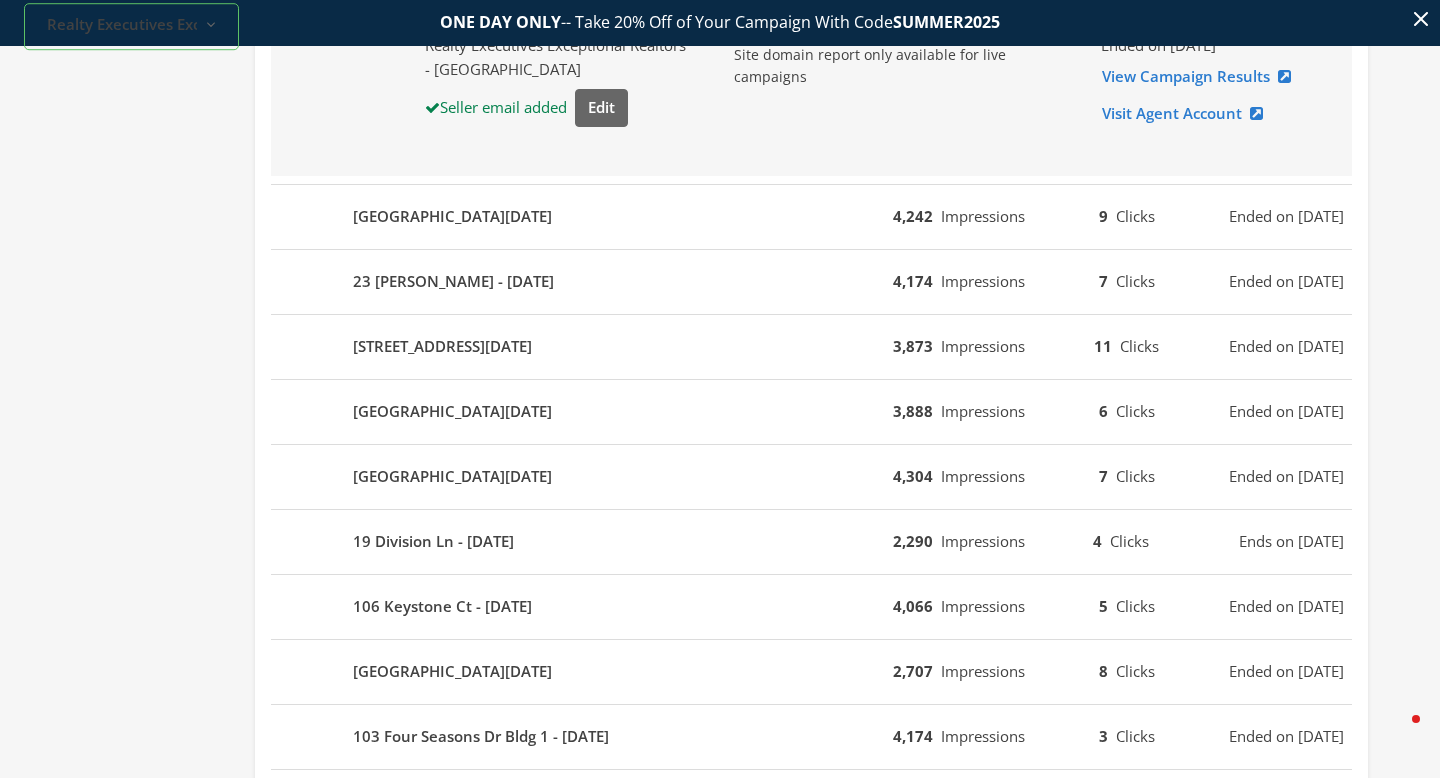 scroll, scrollTop: 862, scrollLeft: 0, axis: vertical 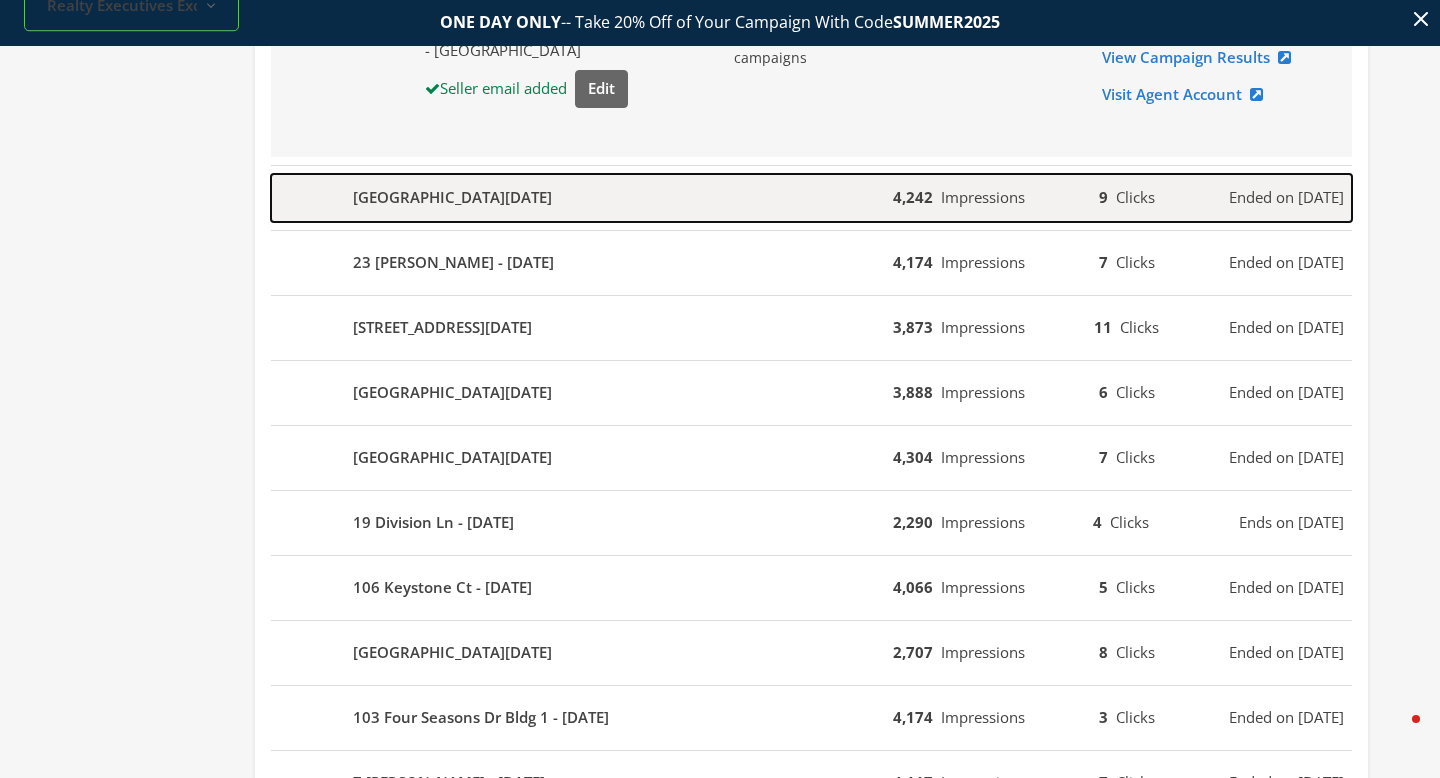 click on "65 Mountainview Ave - 2025-06-12" at bounding box center [582, 198] 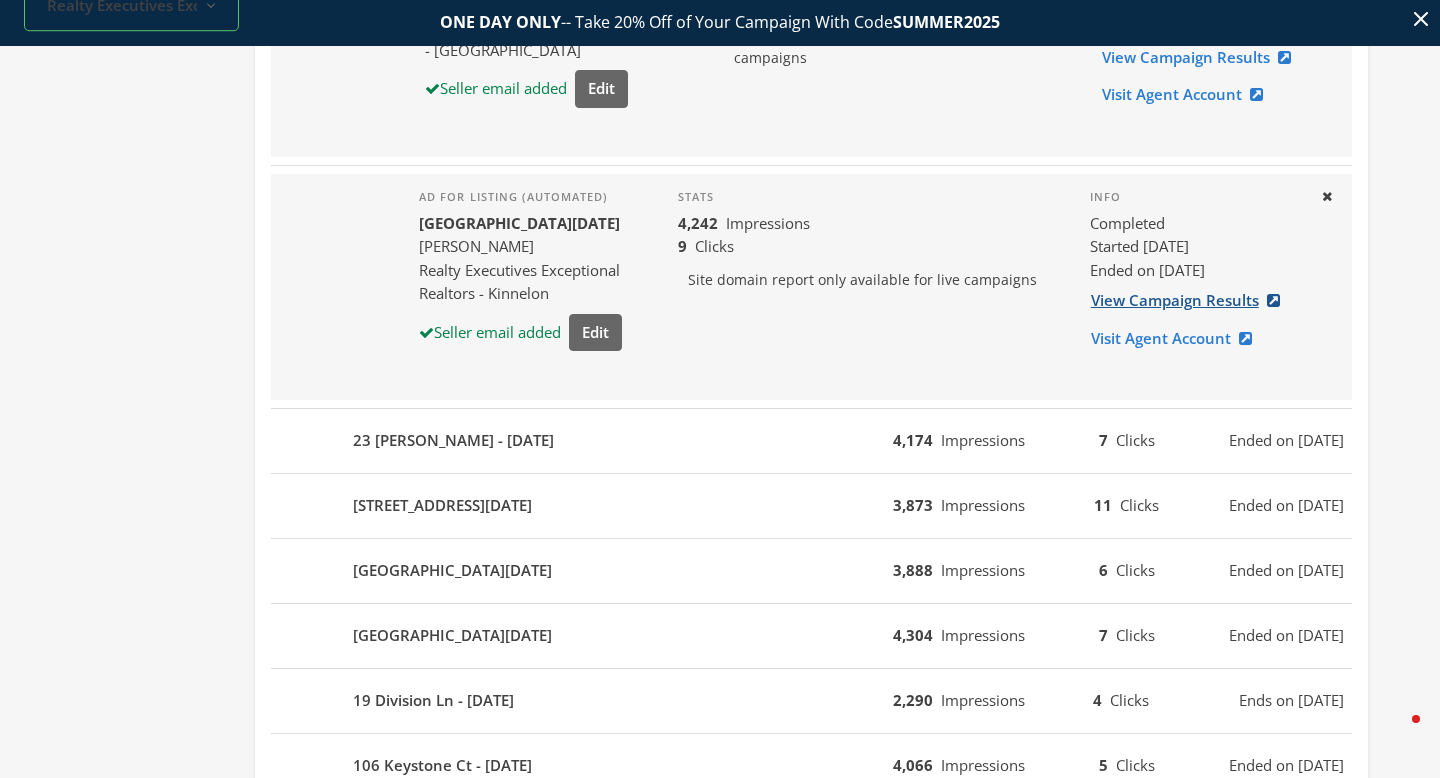 click on "View Campaign Results" at bounding box center (1191, 300) 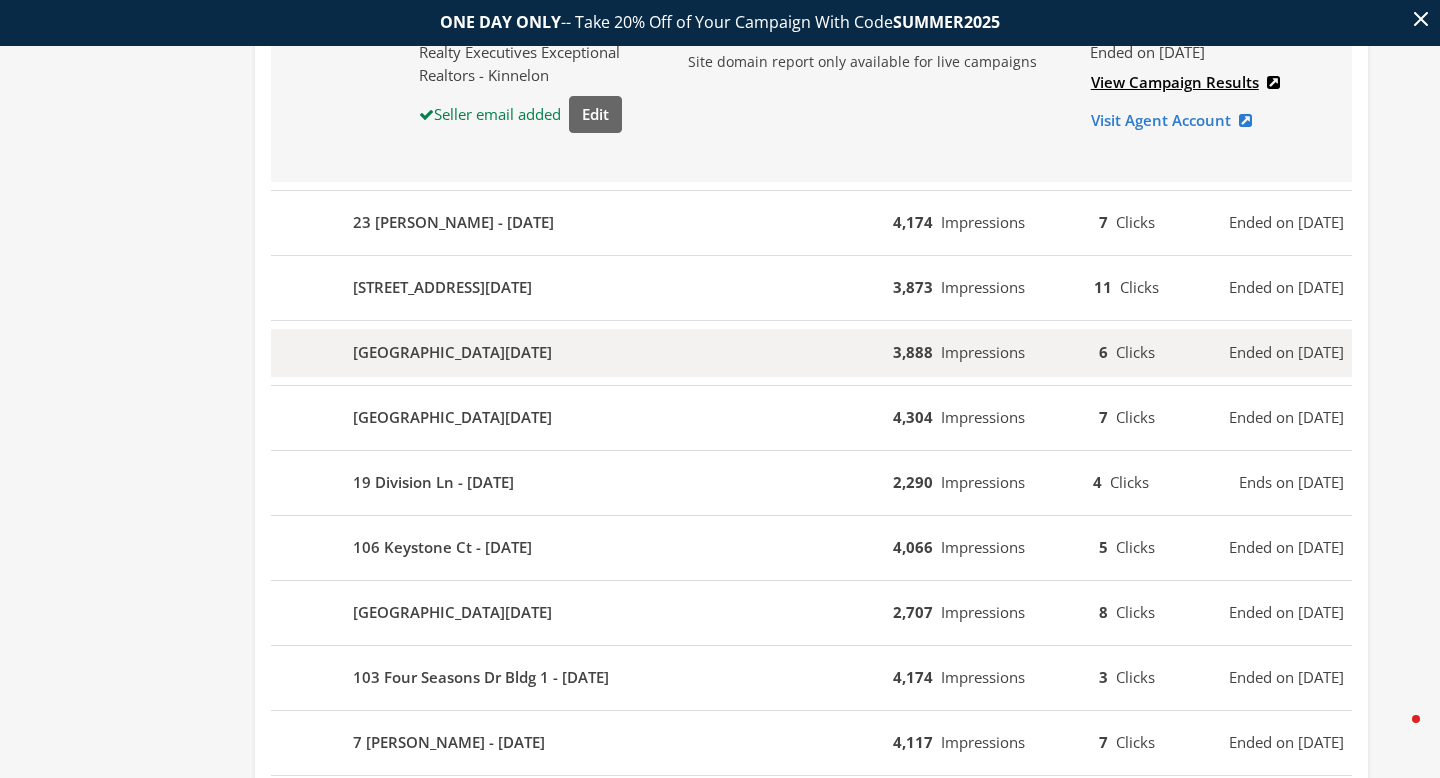 scroll, scrollTop: 1062, scrollLeft: 0, axis: vertical 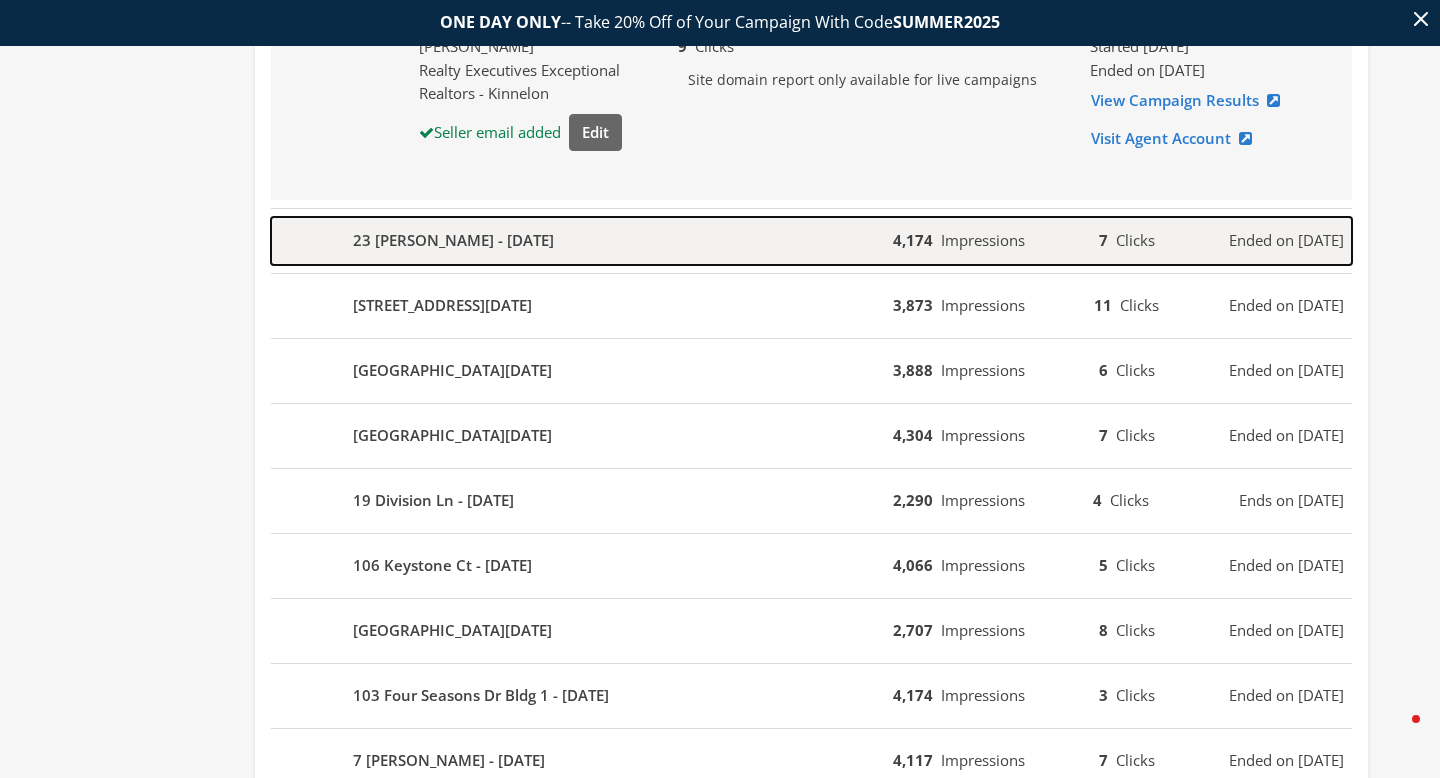 click on "23 Devita Rd - 2025-06-12" at bounding box center [582, 241] 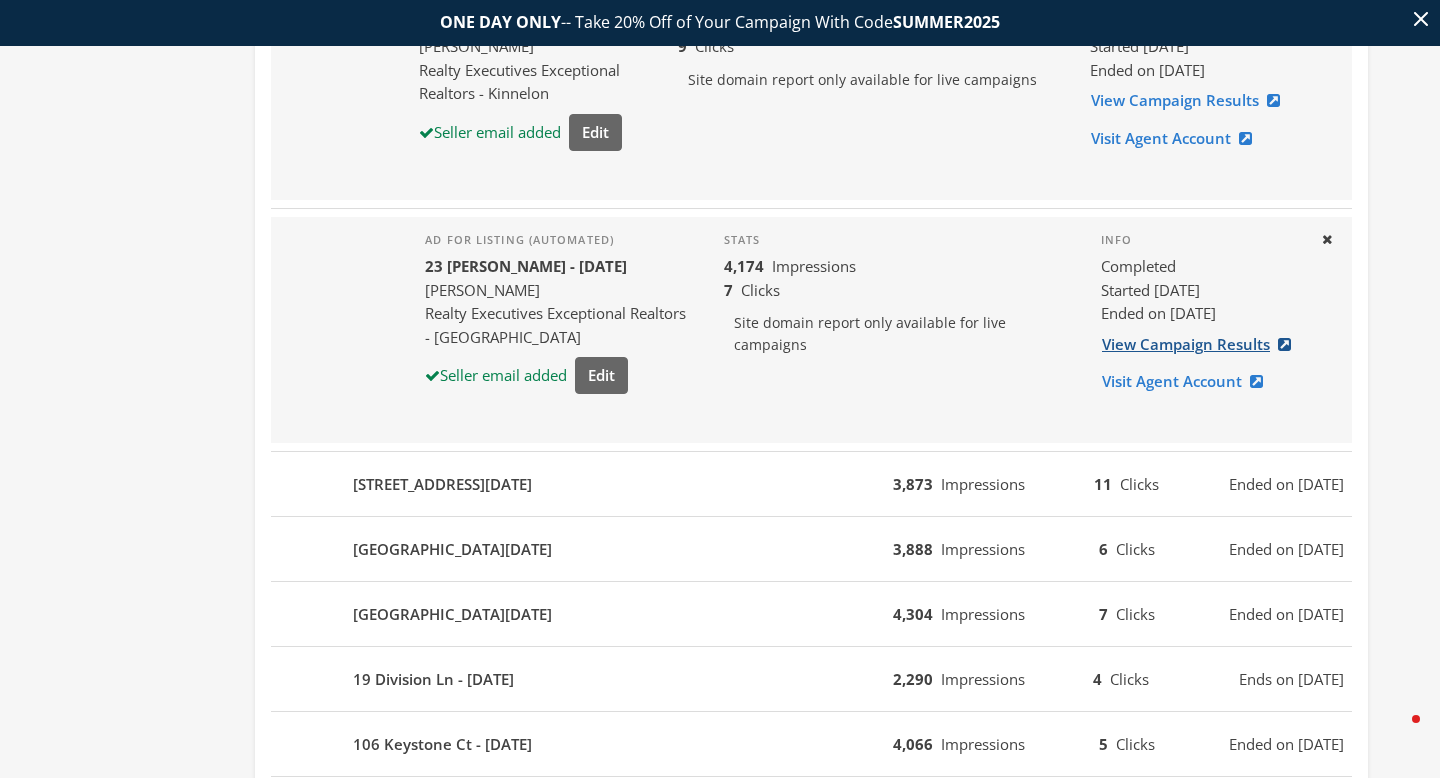 click on "View Campaign Results" at bounding box center [1202, 344] 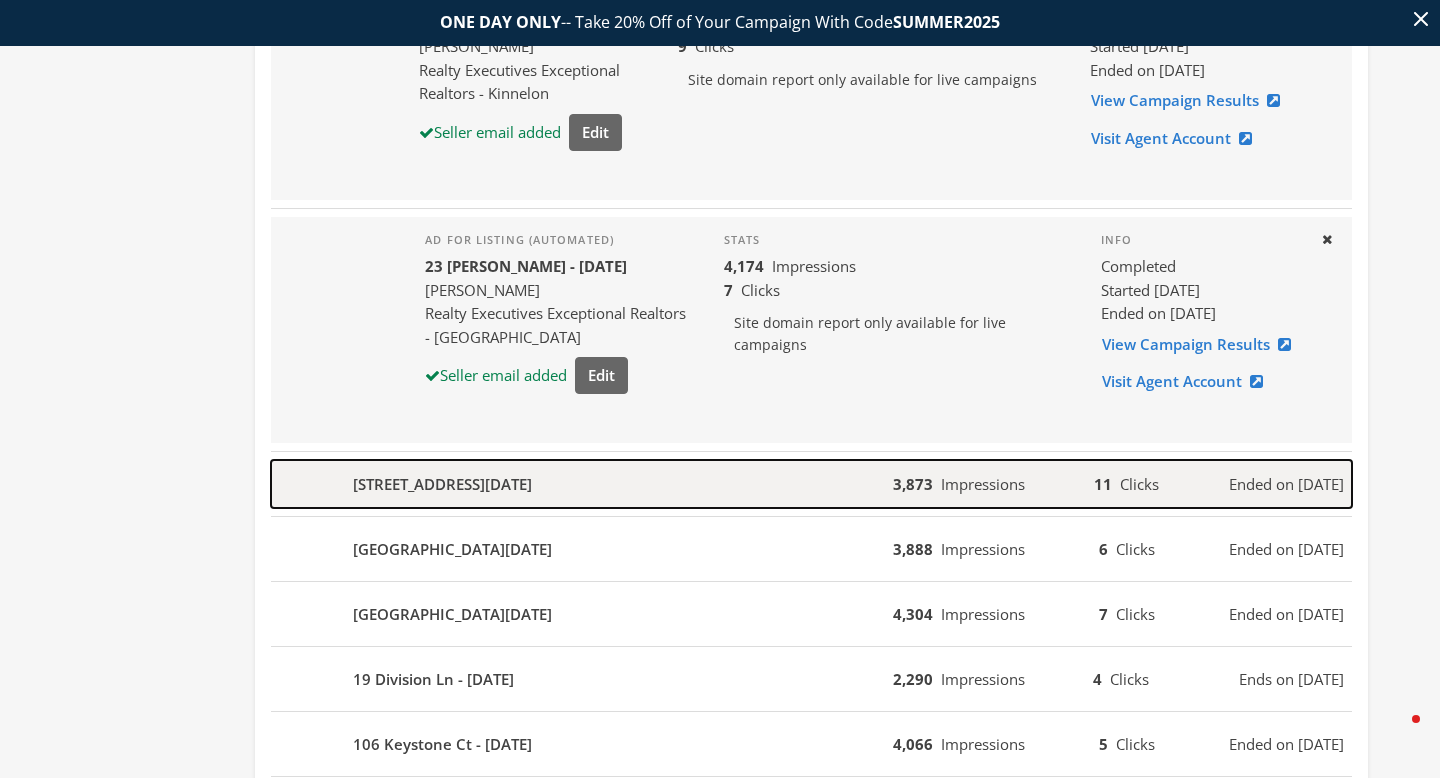 click on "123 Buena Vista Ave - 2025-06-12" at bounding box center (582, 484) 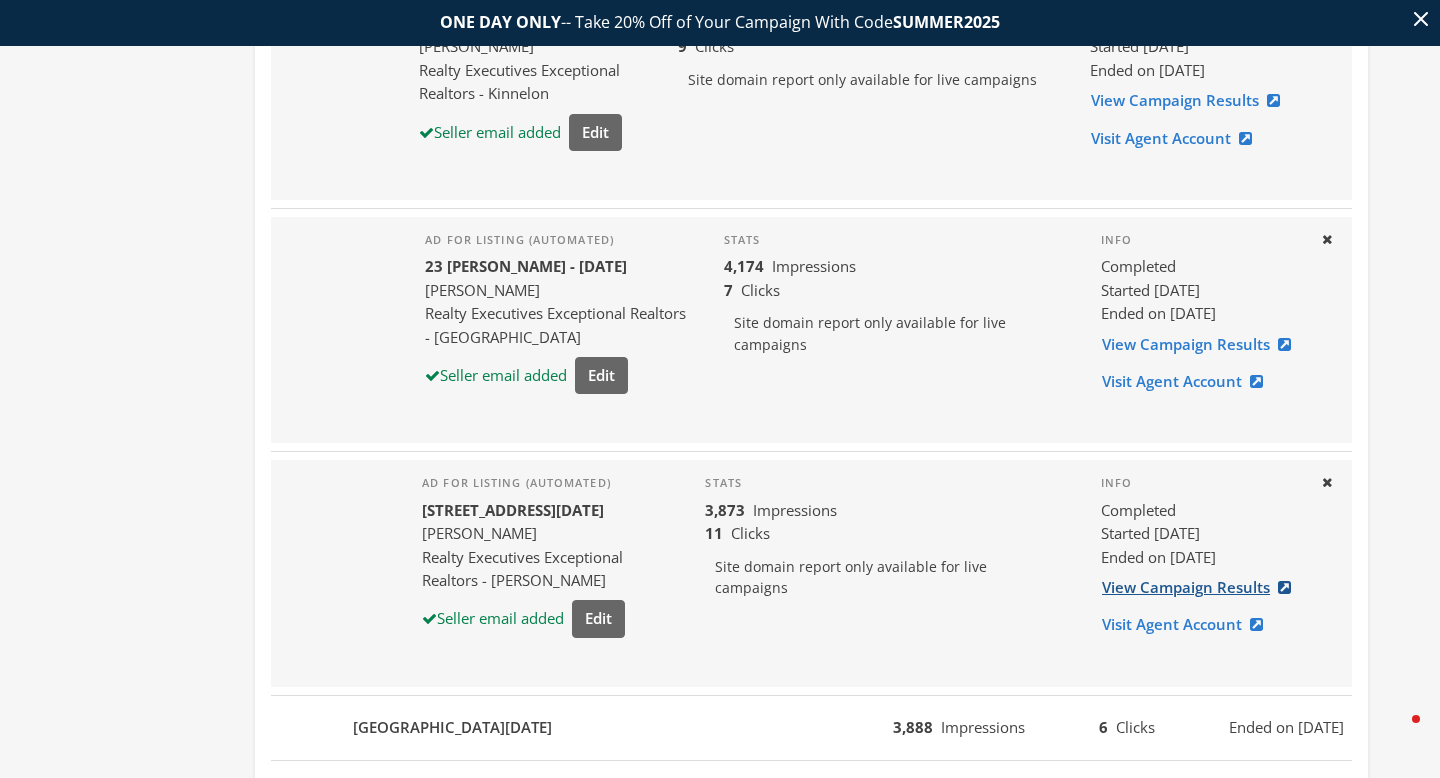 click on "View Campaign Results" at bounding box center (1202, 587) 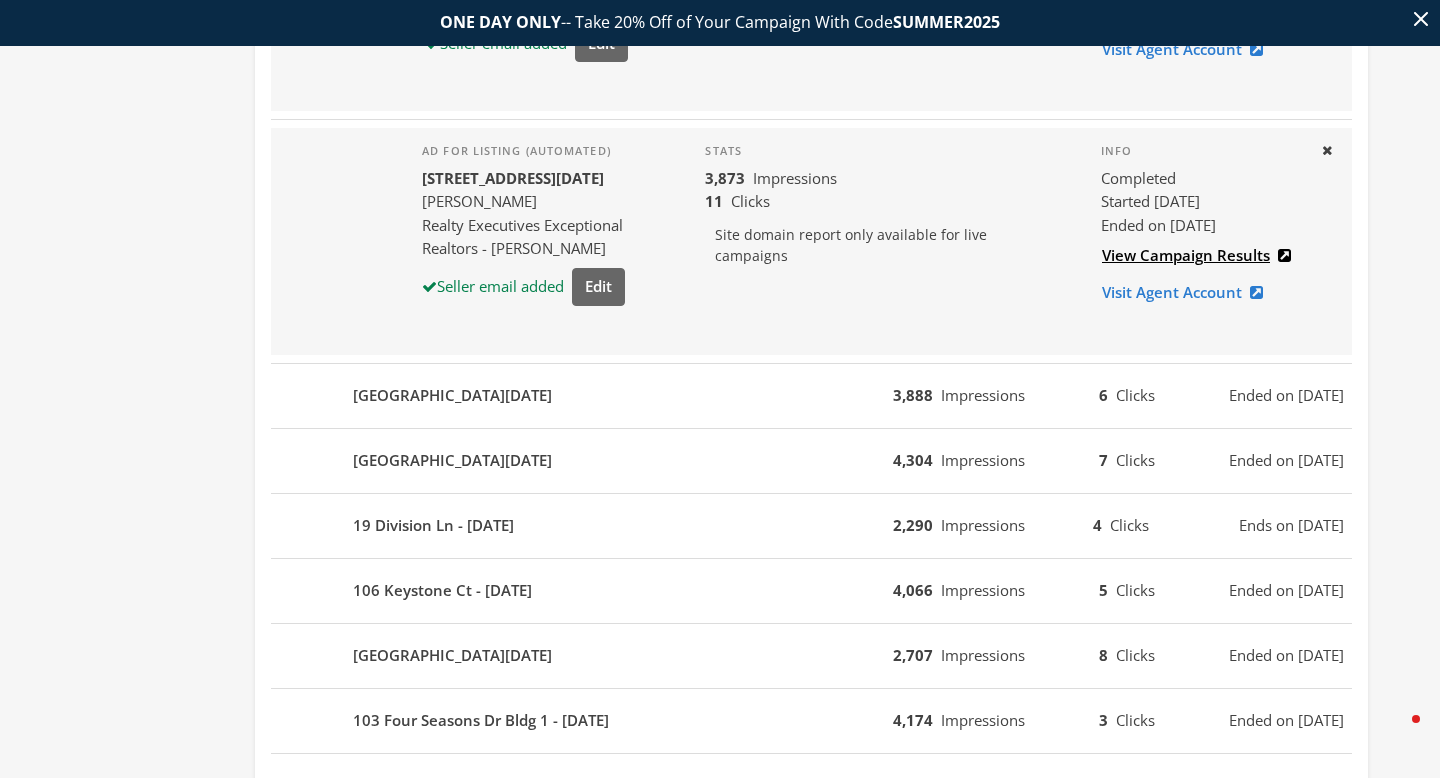 scroll, scrollTop: 1512, scrollLeft: 0, axis: vertical 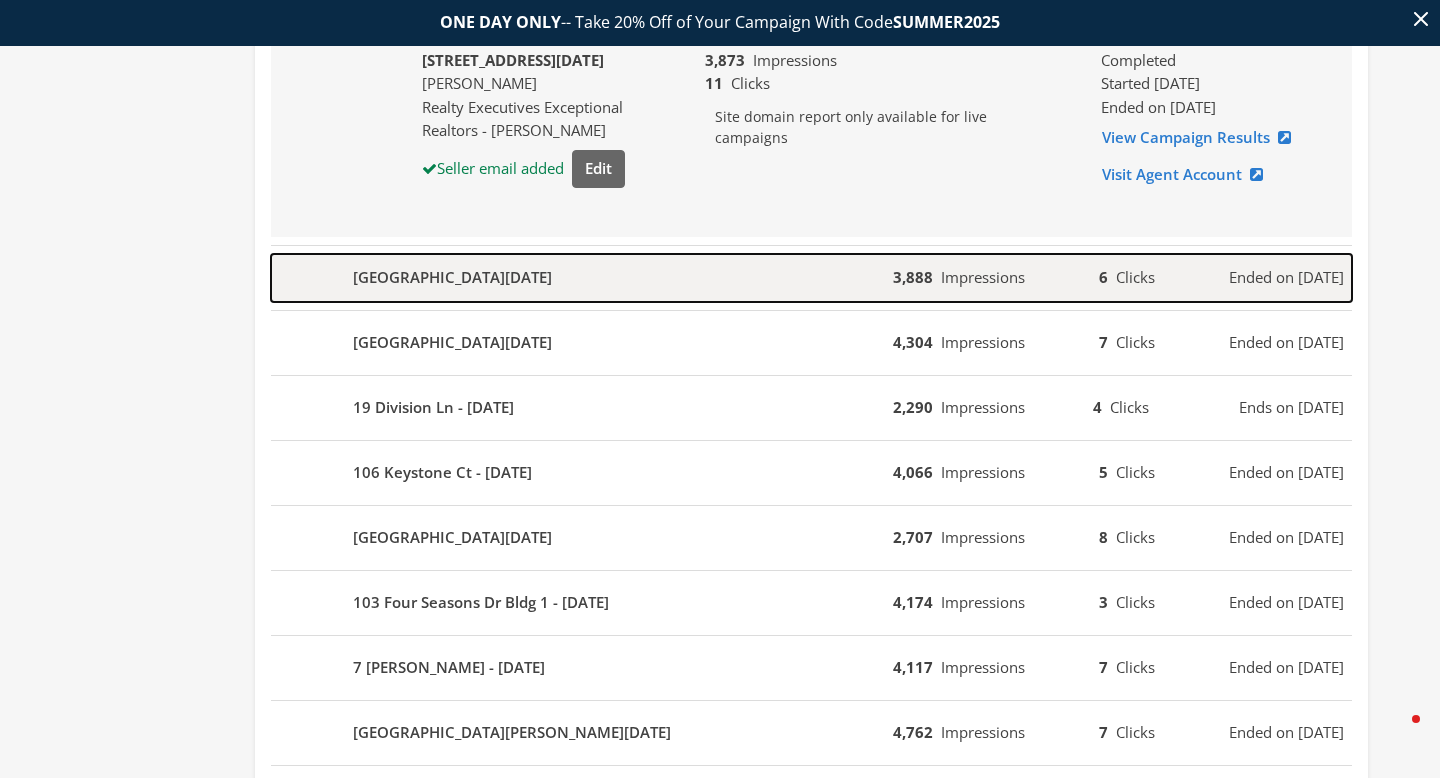 click on "219 Lakewood Dr - 2025-06-12" at bounding box center (582, 278) 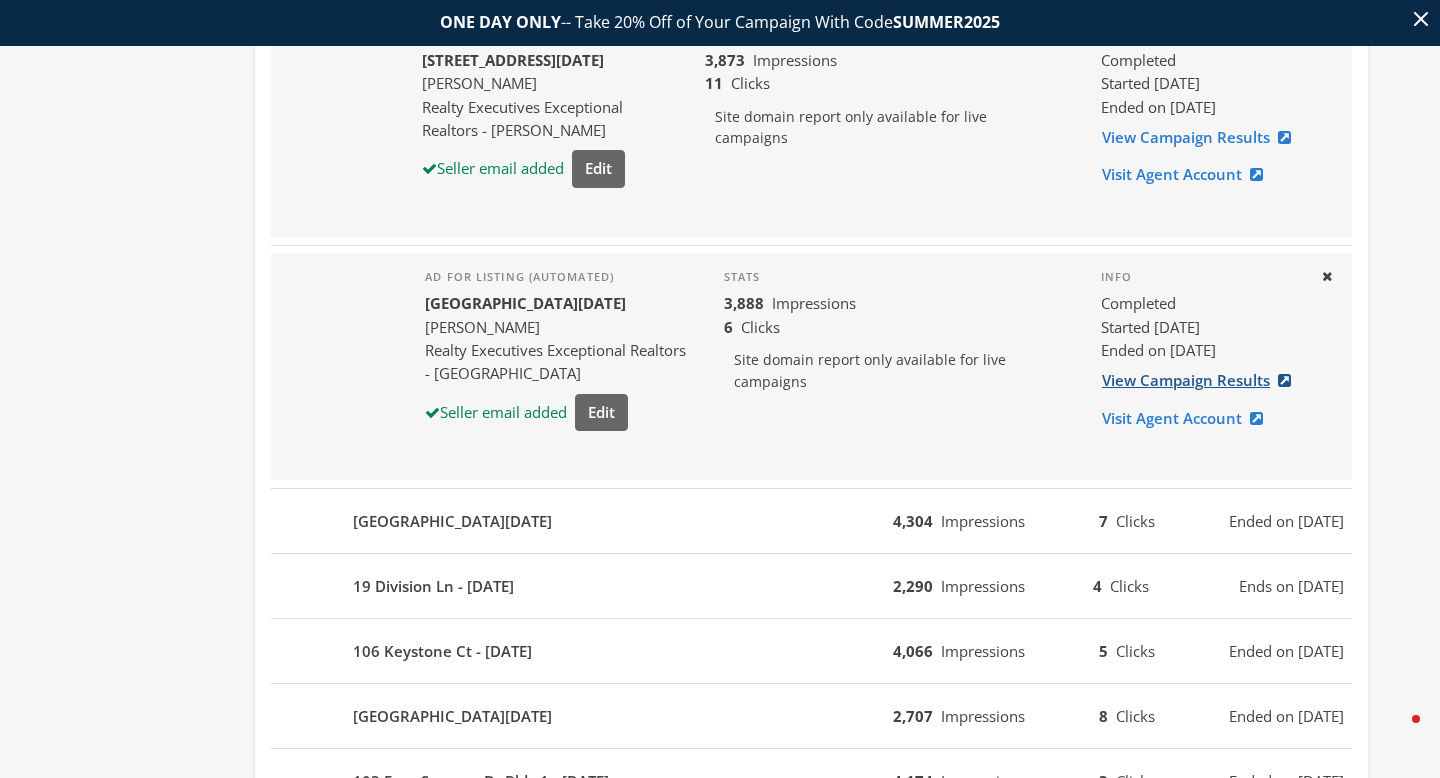 click on "View Campaign Results" at bounding box center (1202, 380) 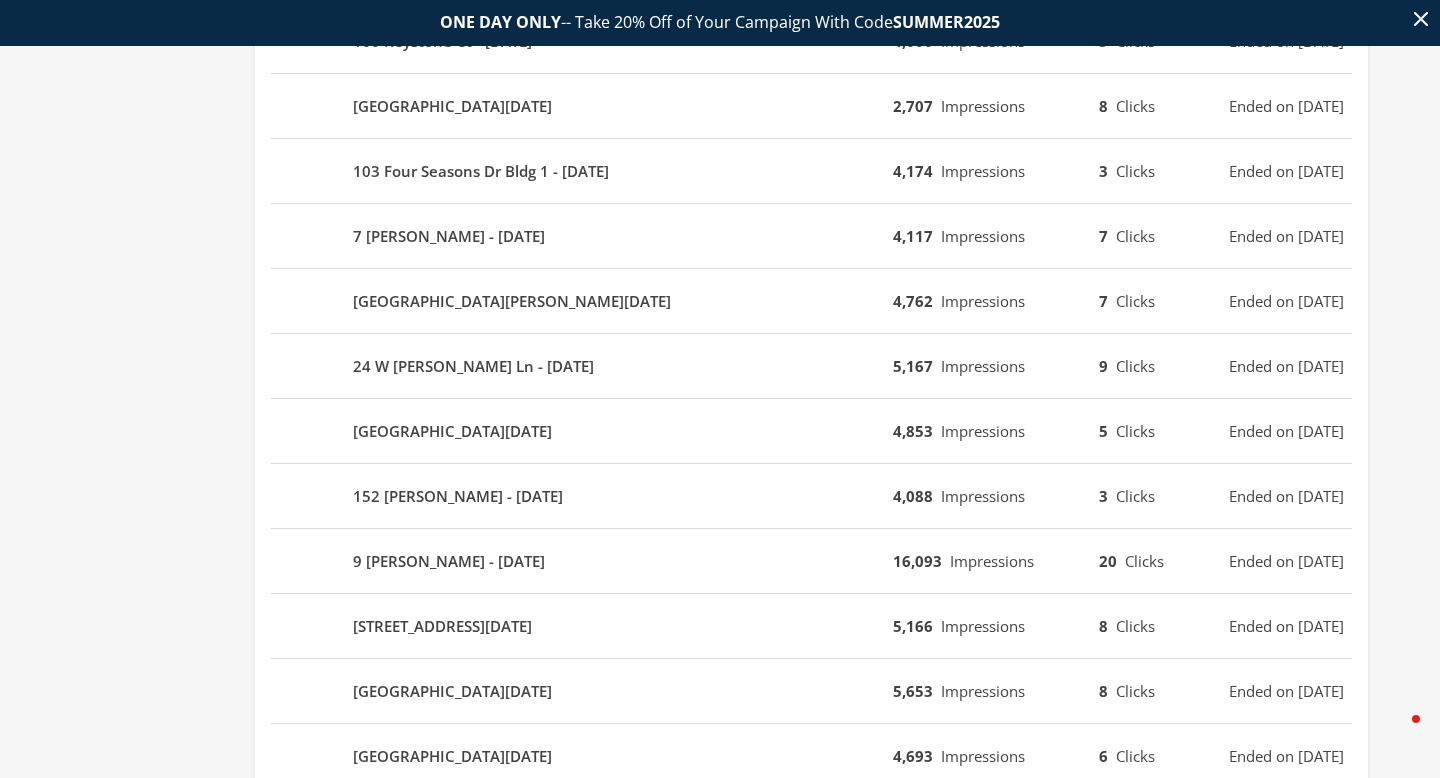 scroll, scrollTop: 2503, scrollLeft: 0, axis: vertical 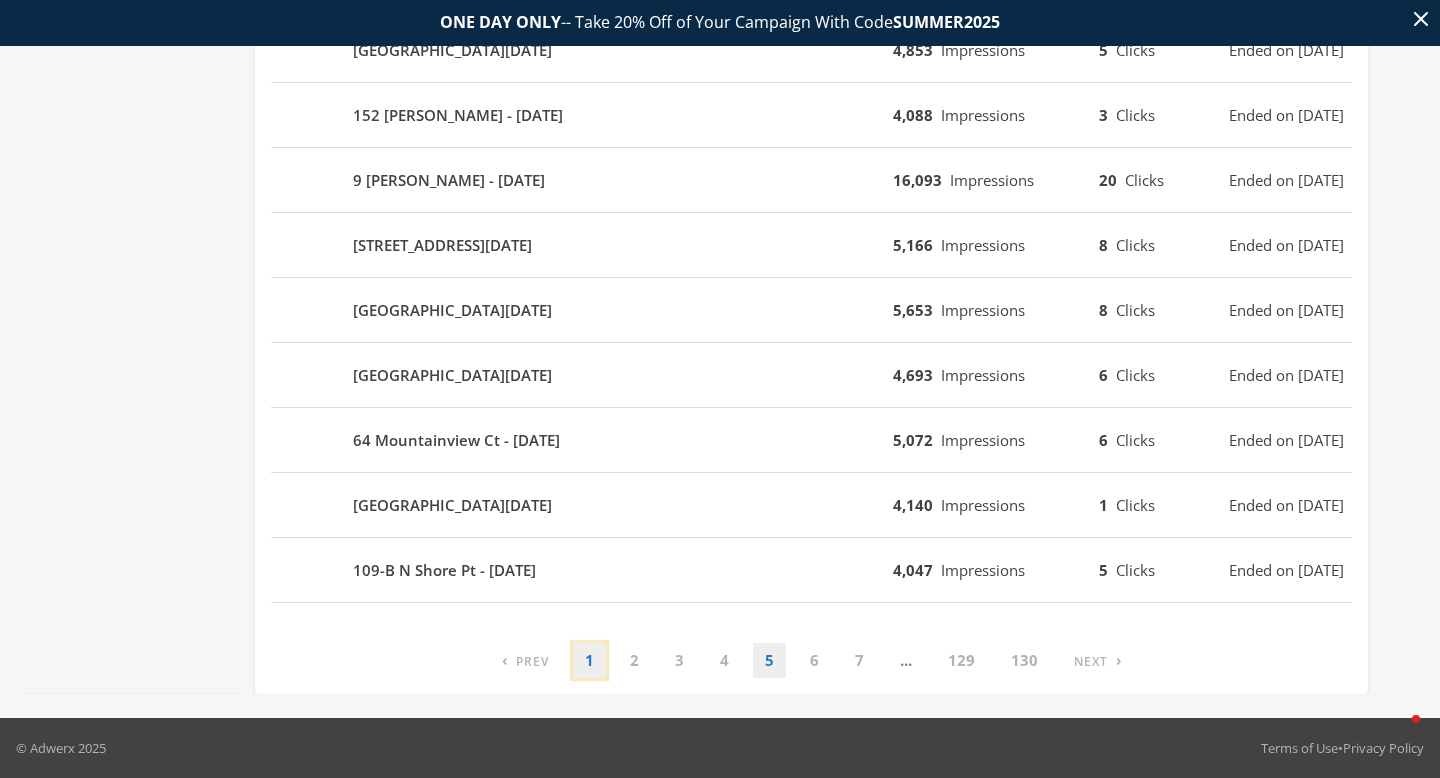 click on "1" at bounding box center (589, 660) 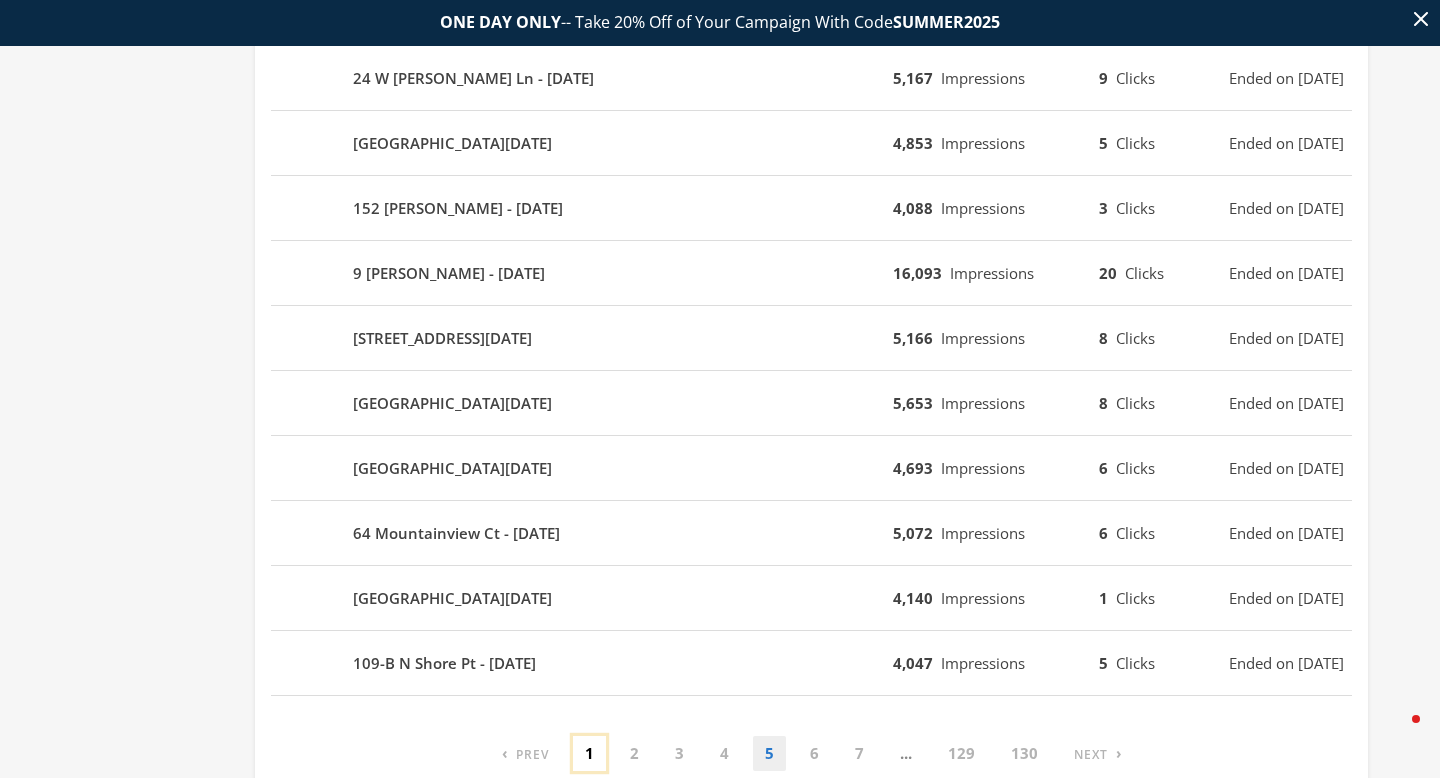 scroll, scrollTop: 1254, scrollLeft: 0, axis: vertical 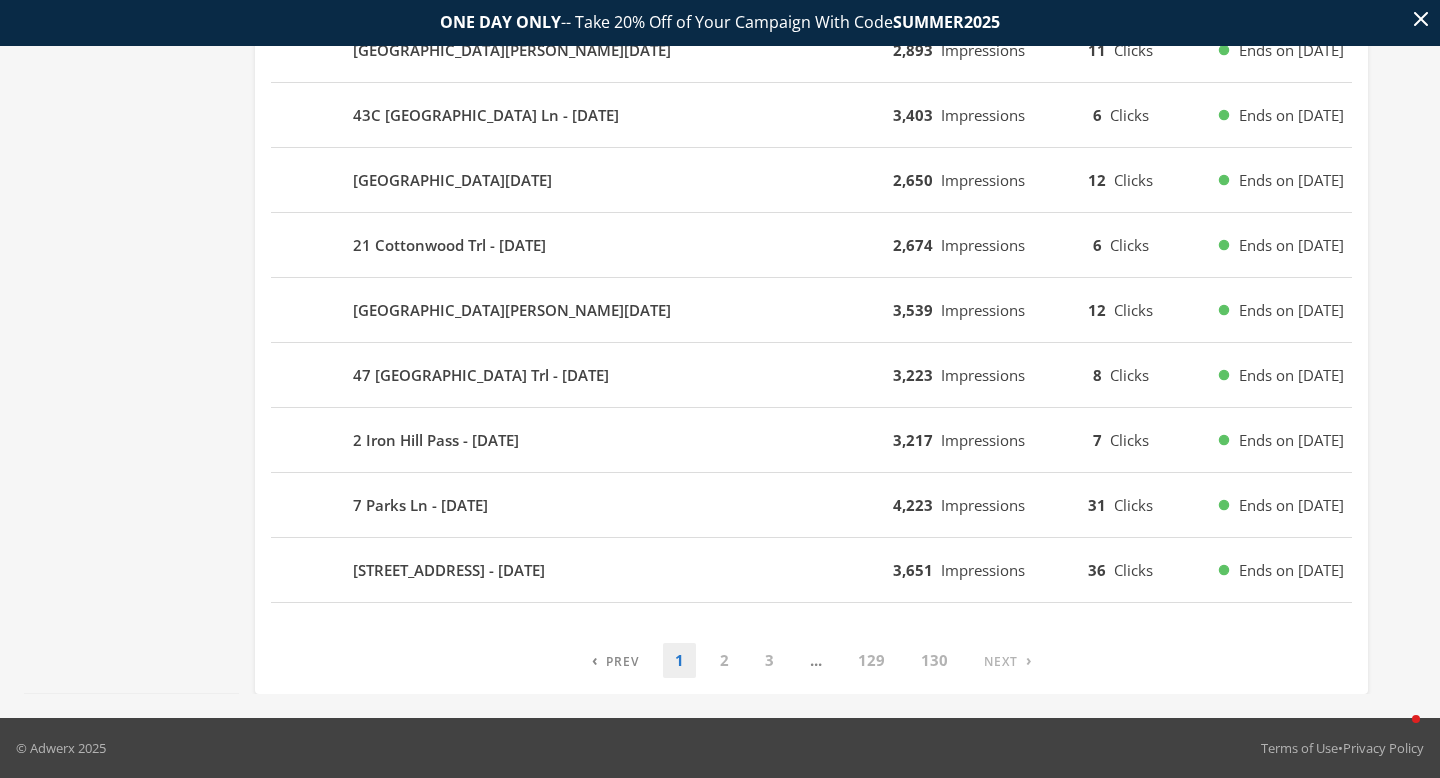 click on "‹ Previous 1 2 3 ... 129 130 › Next" at bounding box center (811, 660) 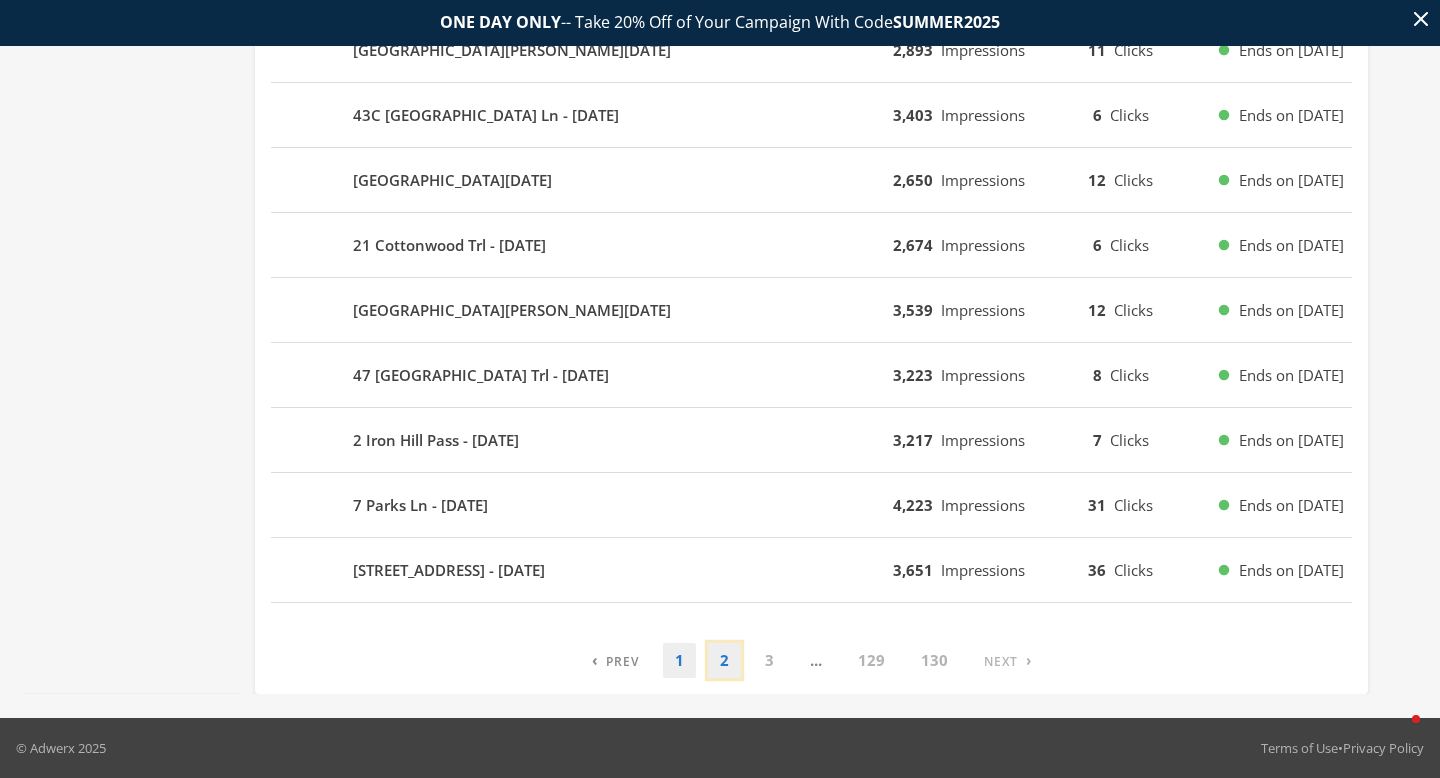 click on "2" at bounding box center [724, 660] 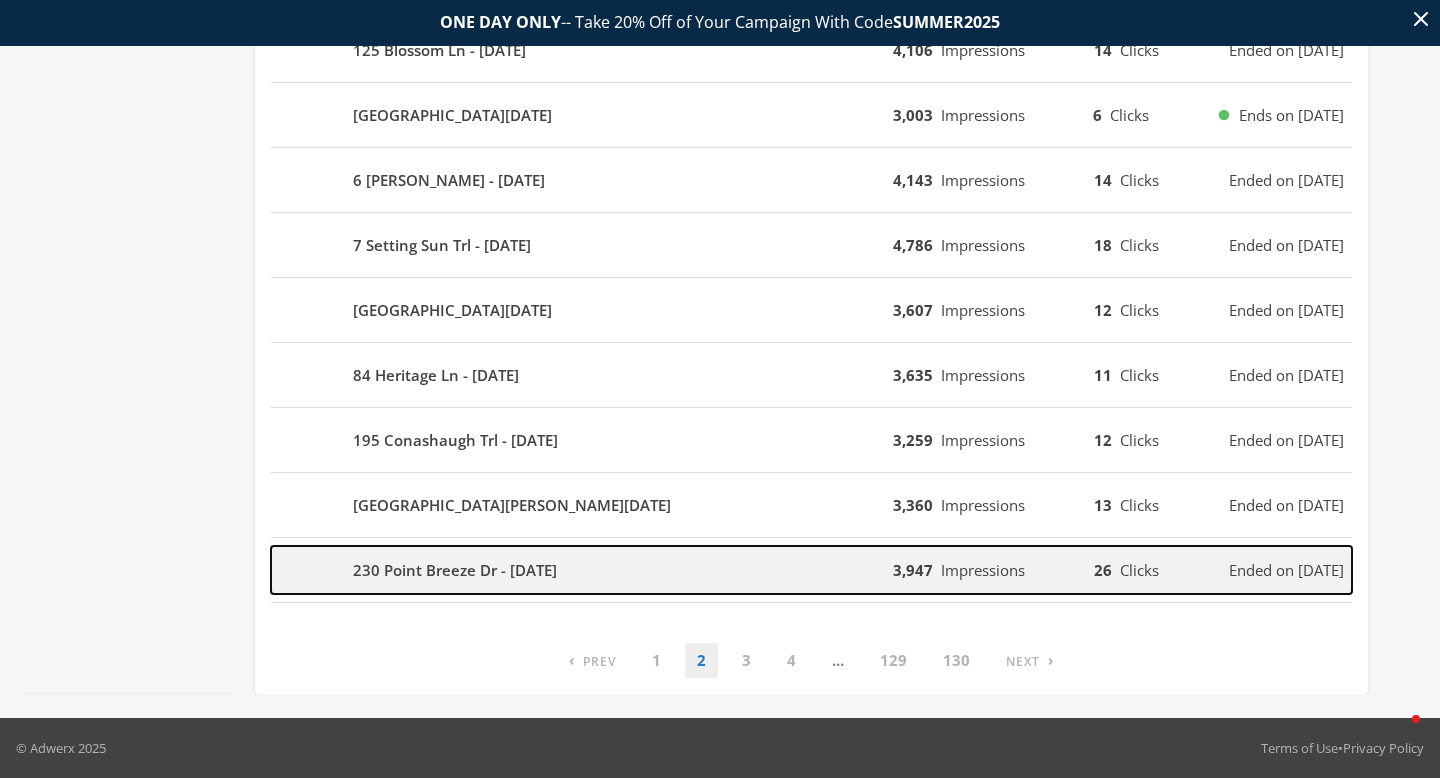click on "230 Point Breeze Dr - 2025-07-10 3,947 Impressions 26 Clicks Ended on 7/18/25" at bounding box center (811, 570) 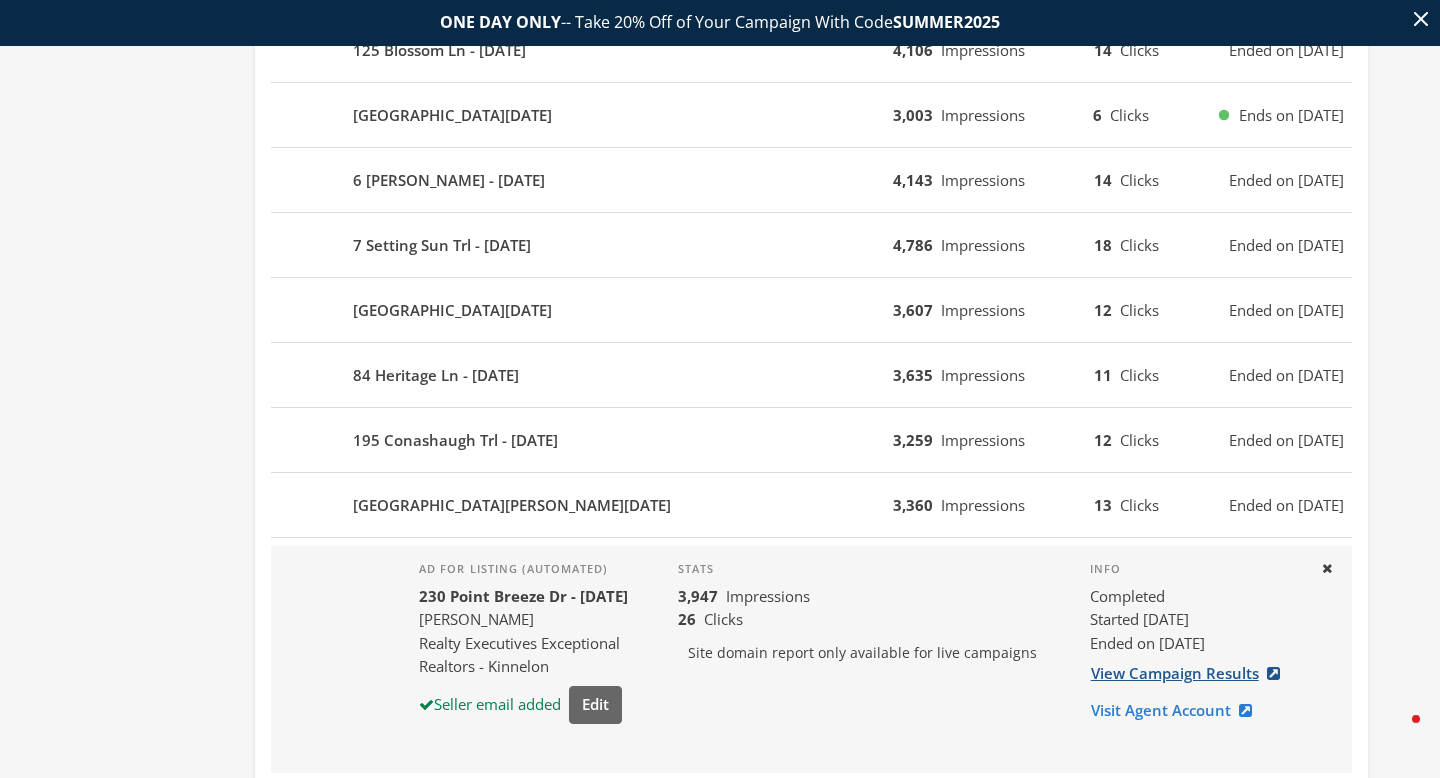 click on "View Campaign Results" at bounding box center (1191, 673) 